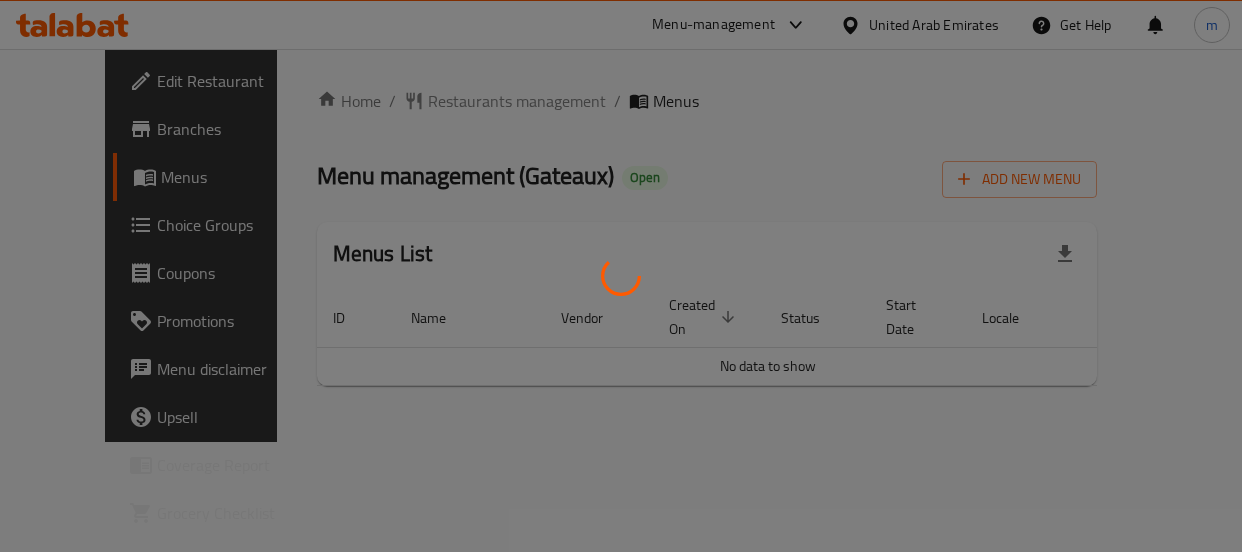 scroll, scrollTop: 0, scrollLeft: 0, axis: both 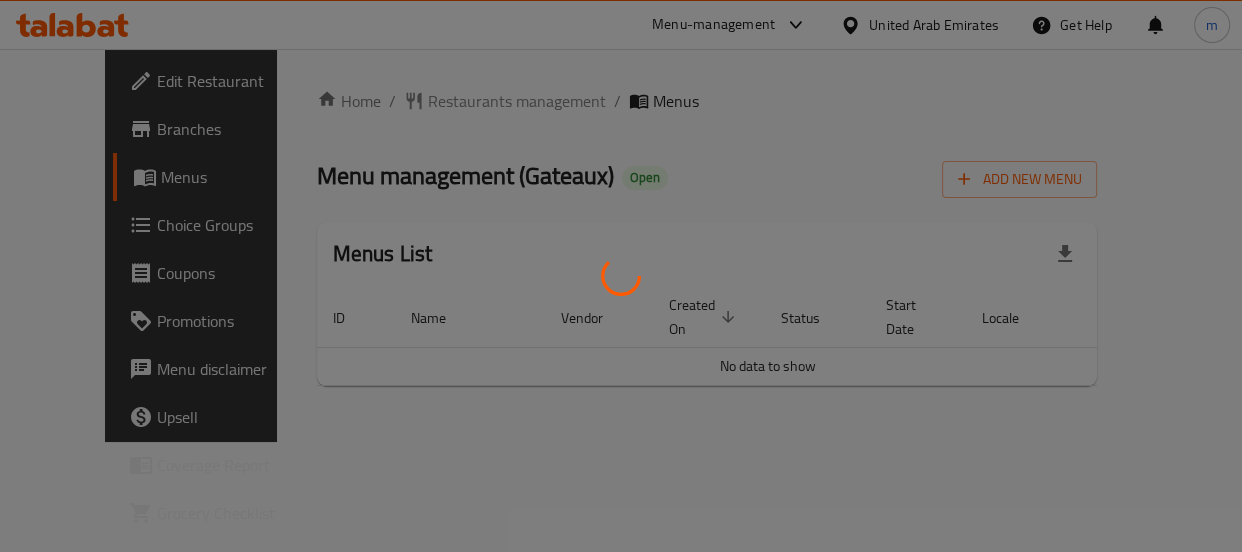 click at bounding box center [621, 276] 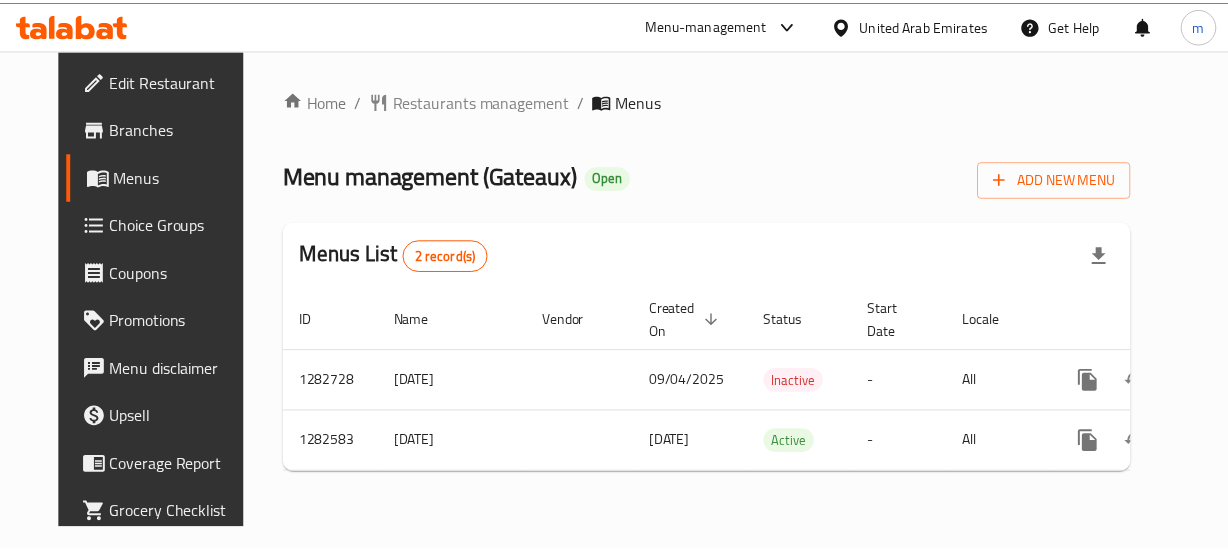 scroll, scrollTop: 0, scrollLeft: 38, axis: horizontal 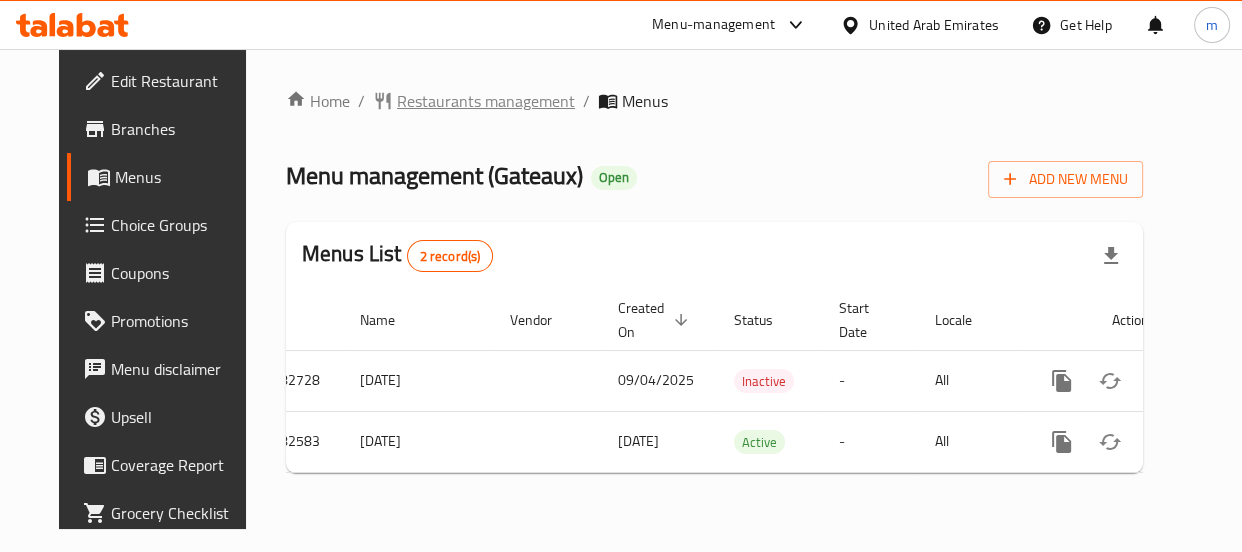 click on "Restaurants management" at bounding box center (486, 101) 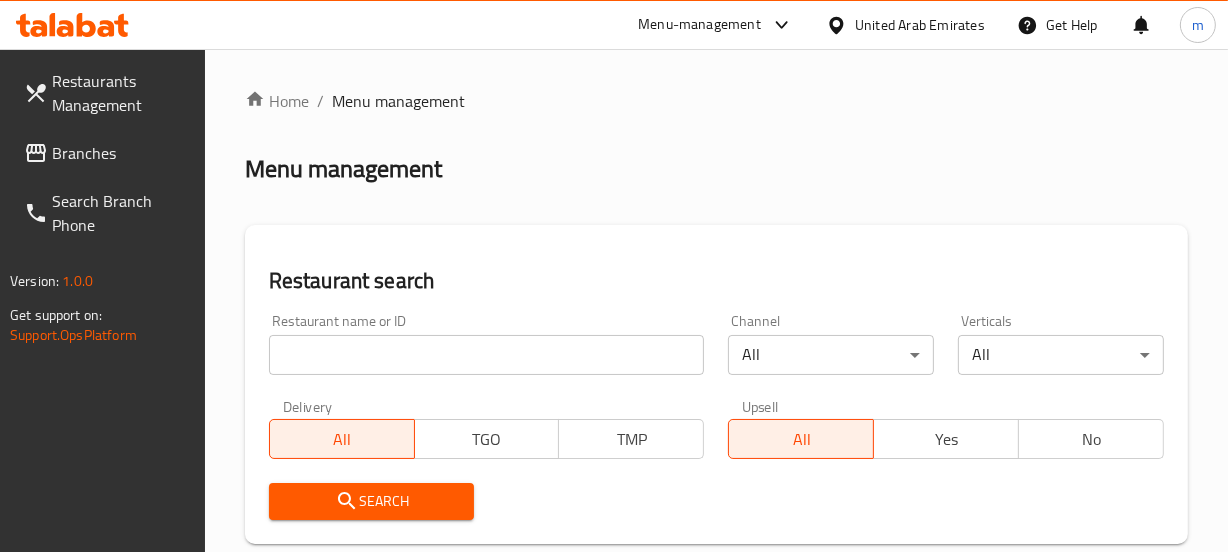 click at bounding box center (487, 355) 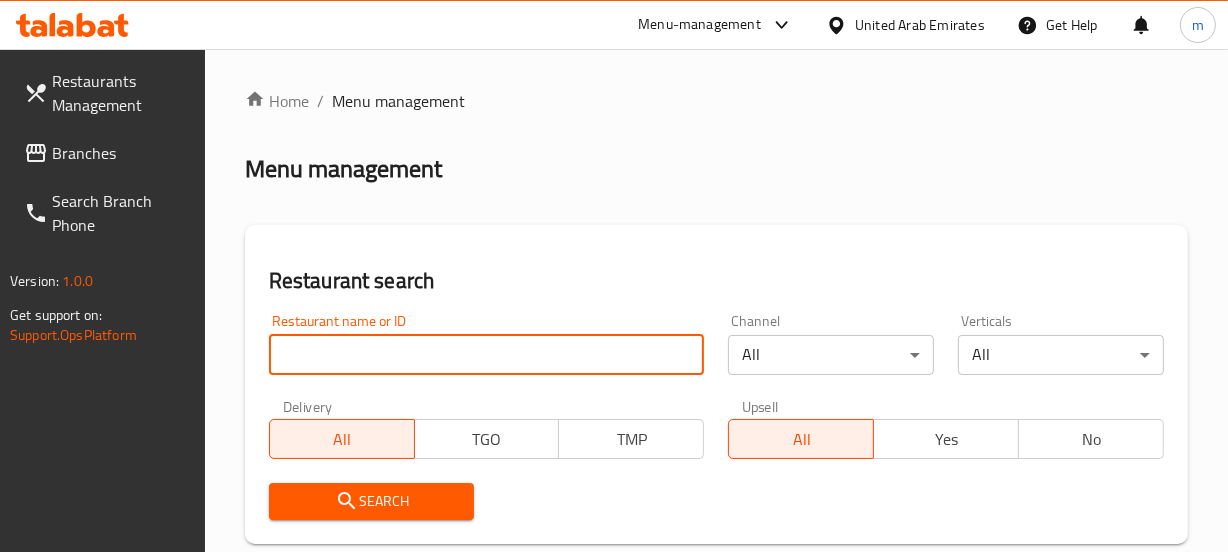 paste on "694885" 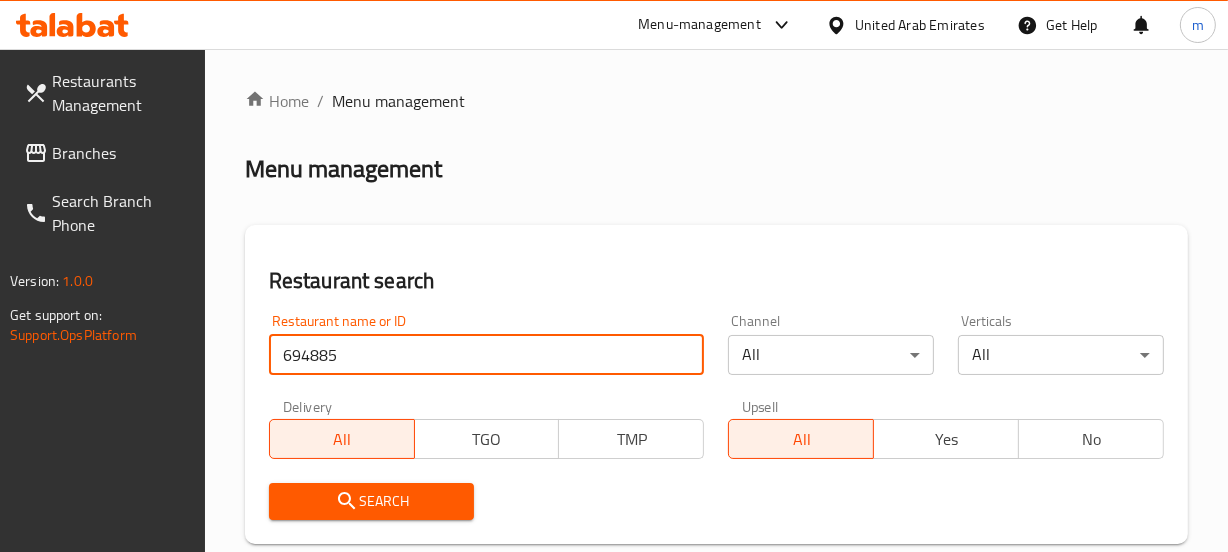type on "694885" 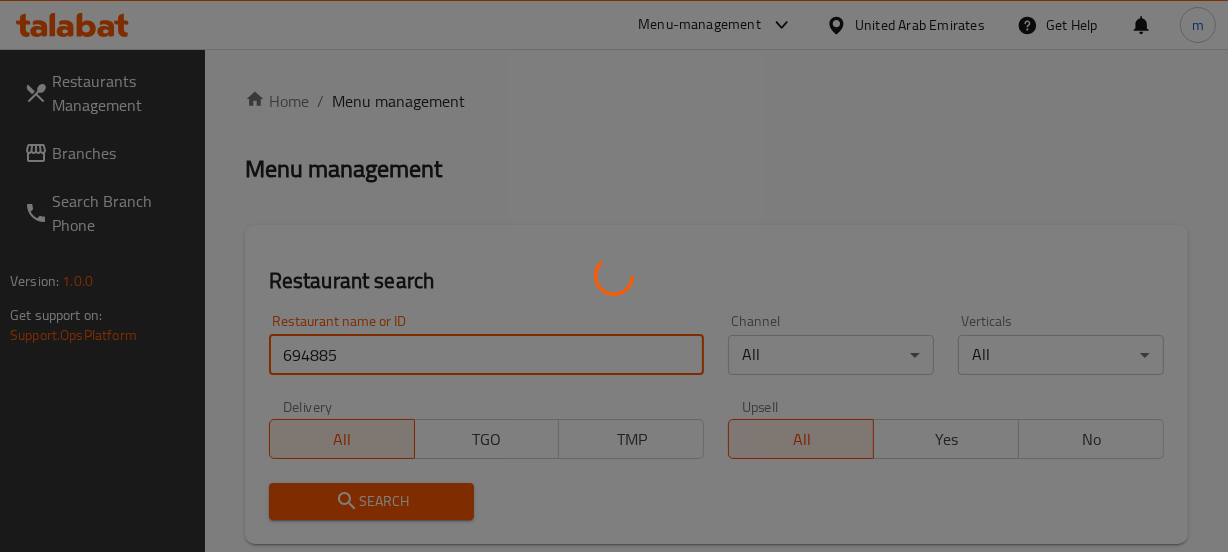 scroll, scrollTop: 337, scrollLeft: 0, axis: vertical 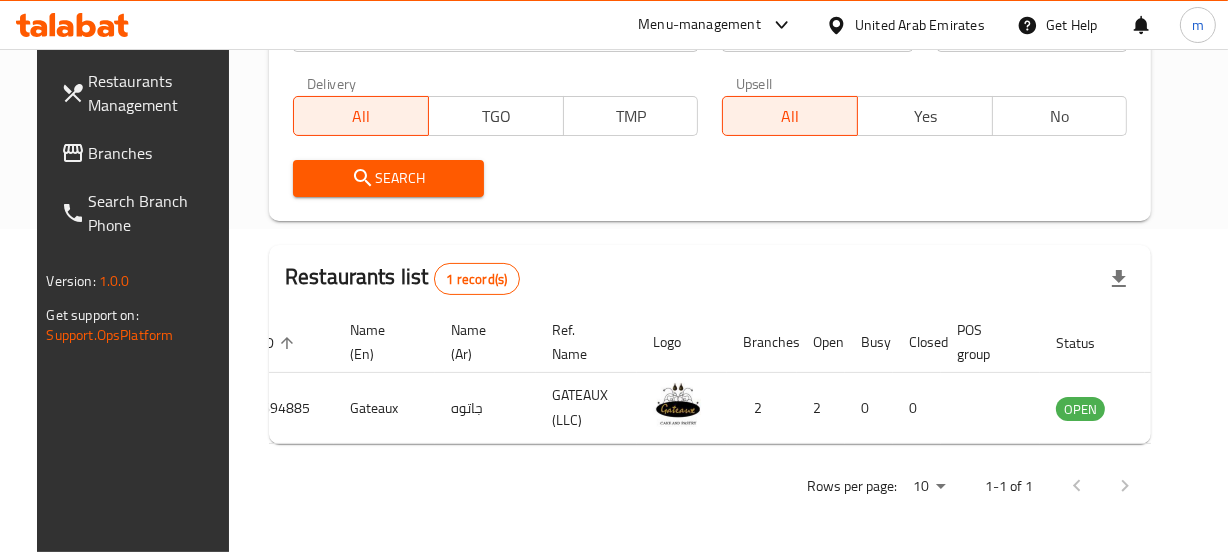 click on "United Arab Emirates" at bounding box center (920, 25) 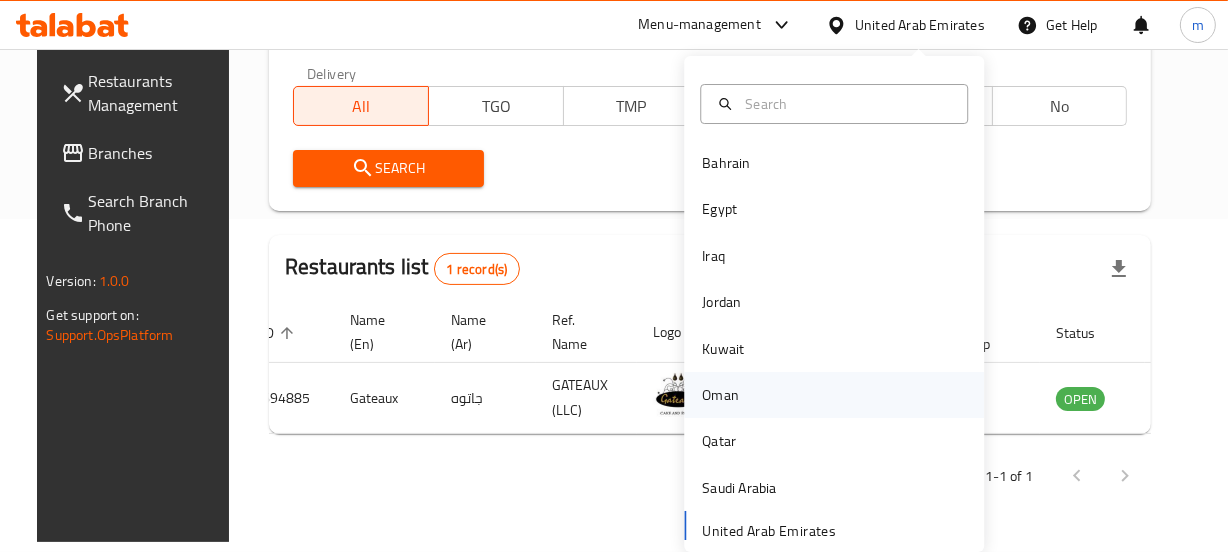 click on "Oman" at bounding box center [720, 395] 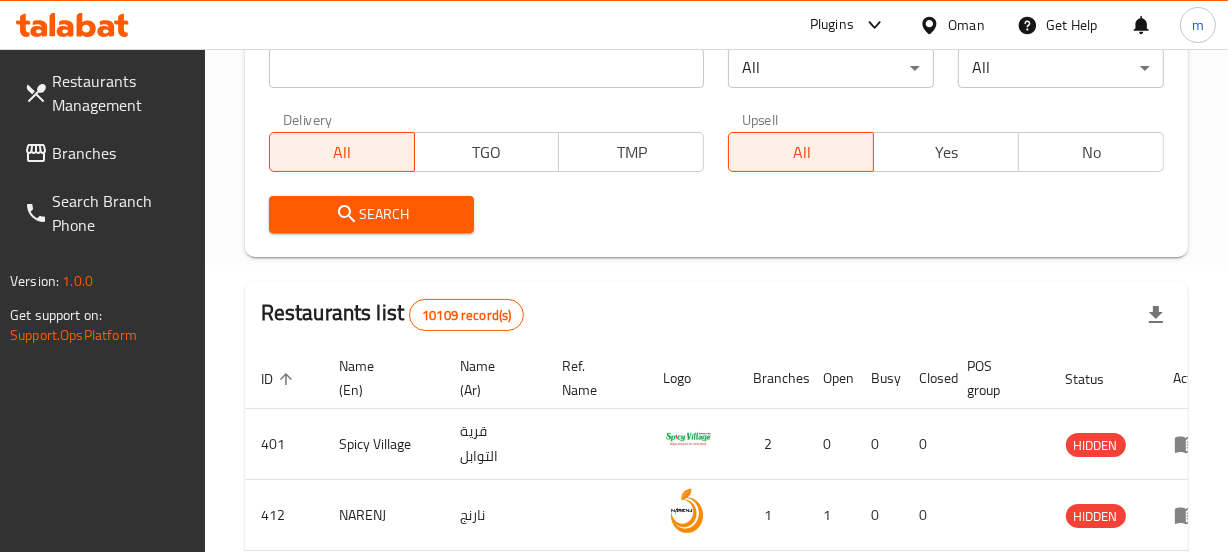 scroll, scrollTop: 337, scrollLeft: 0, axis: vertical 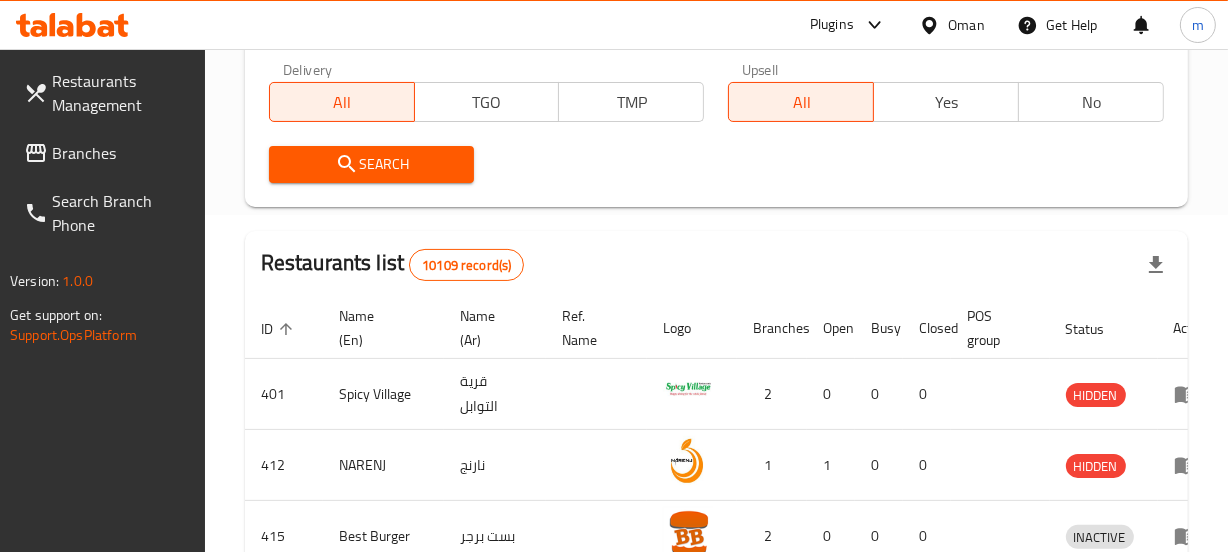 click on "Branches" at bounding box center [120, 153] 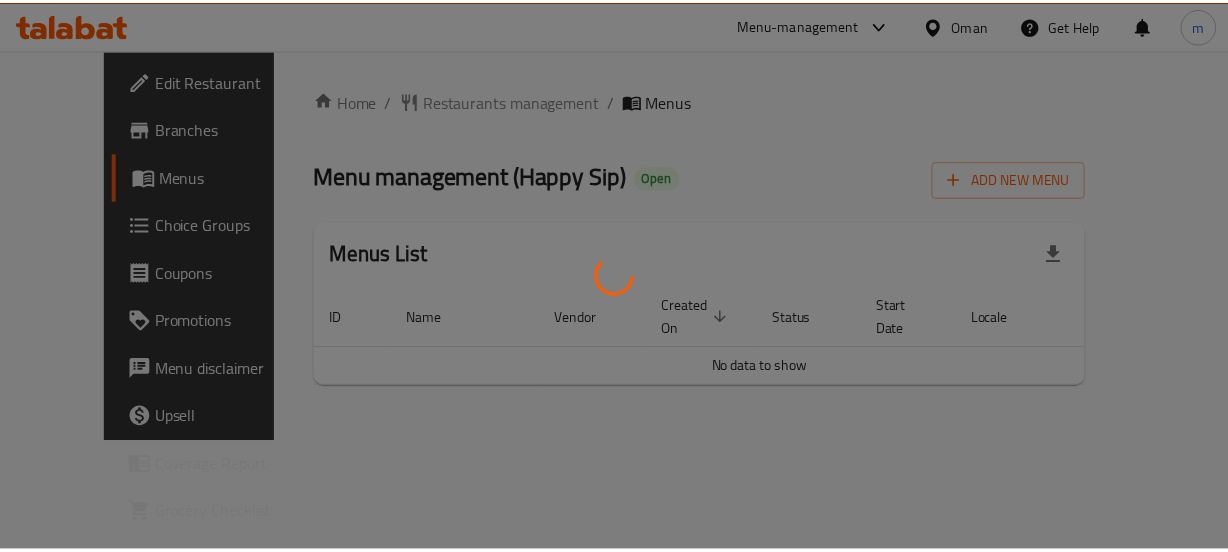 scroll, scrollTop: 0, scrollLeft: 0, axis: both 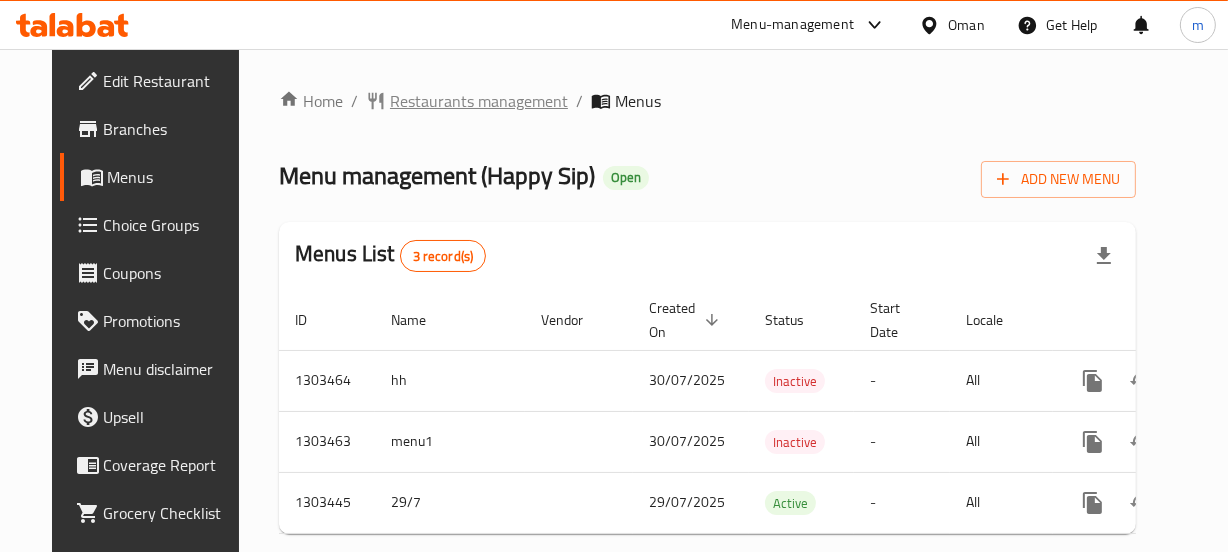 click on "Restaurants management" at bounding box center [479, 101] 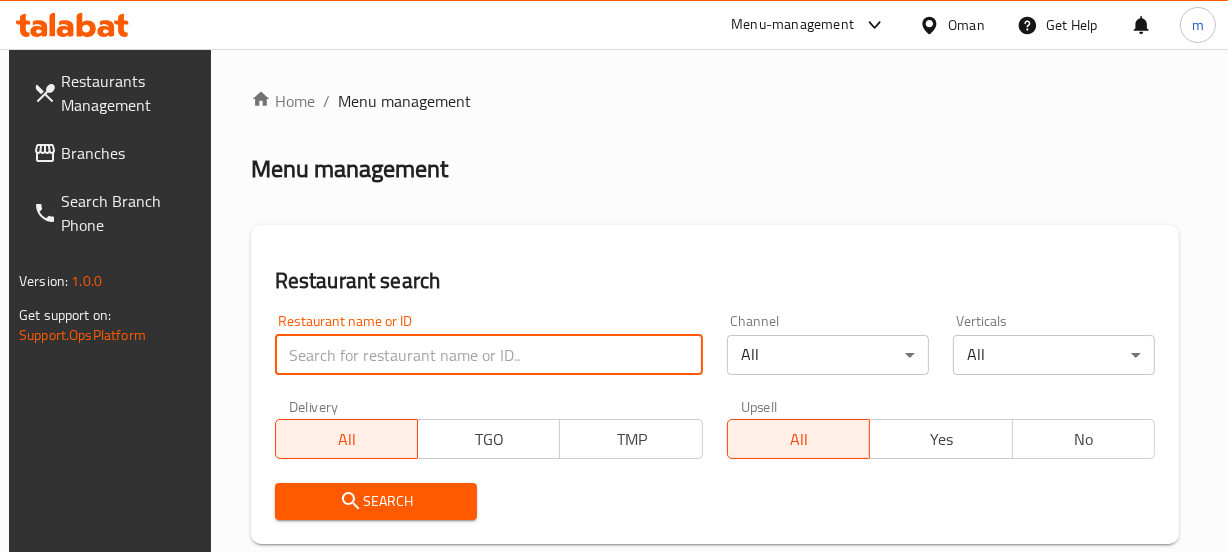 click at bounding box center (489, 355) 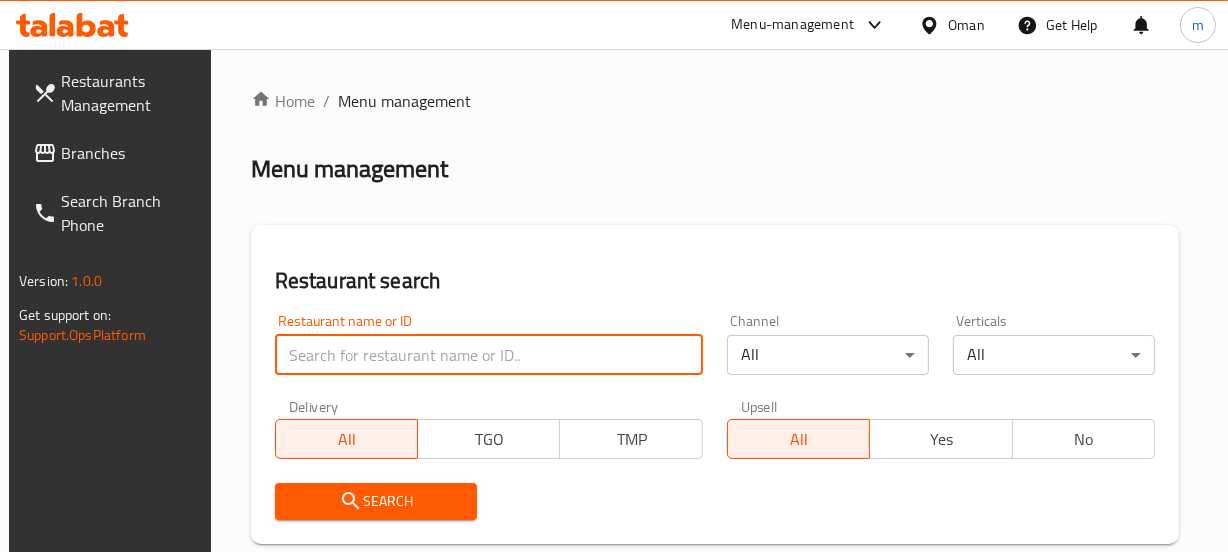 paste on "702826" 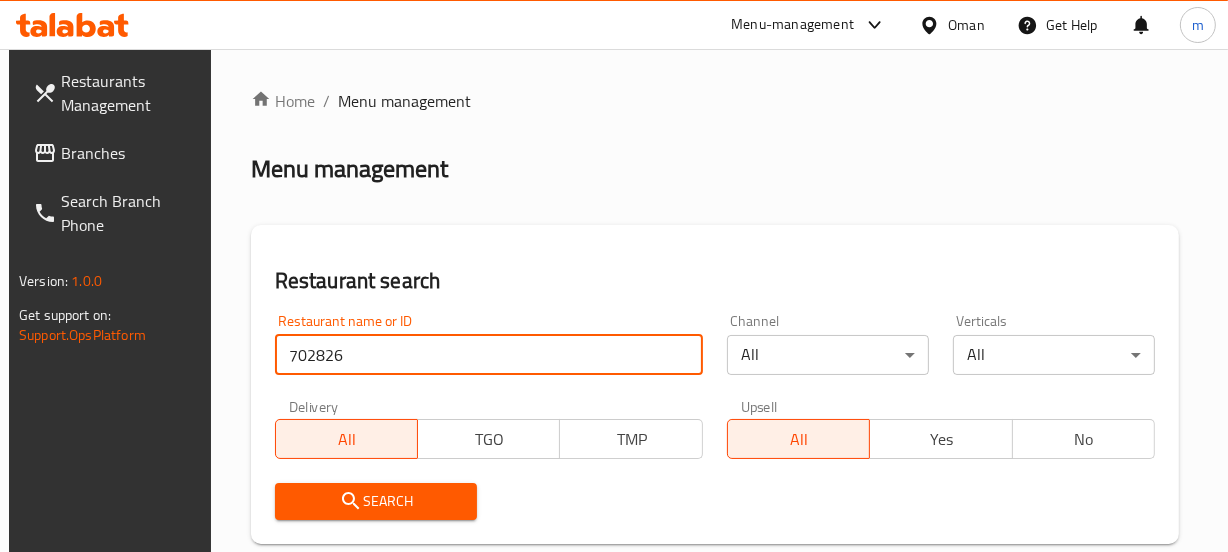 type on "702826" 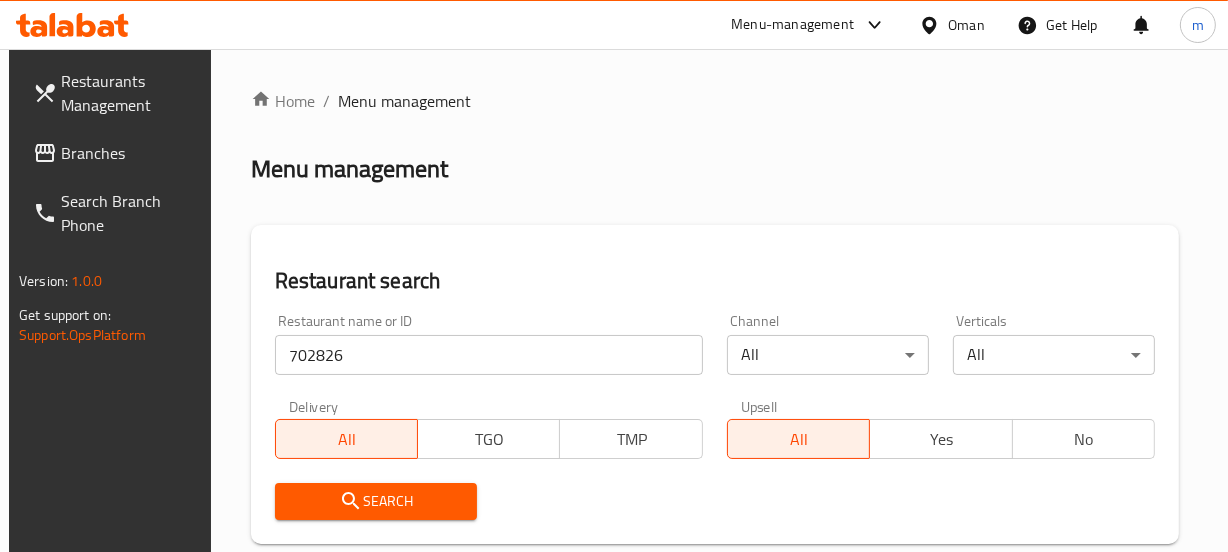 scroll, scrollTop: 272, scrollLeft: 0, axis: vertical 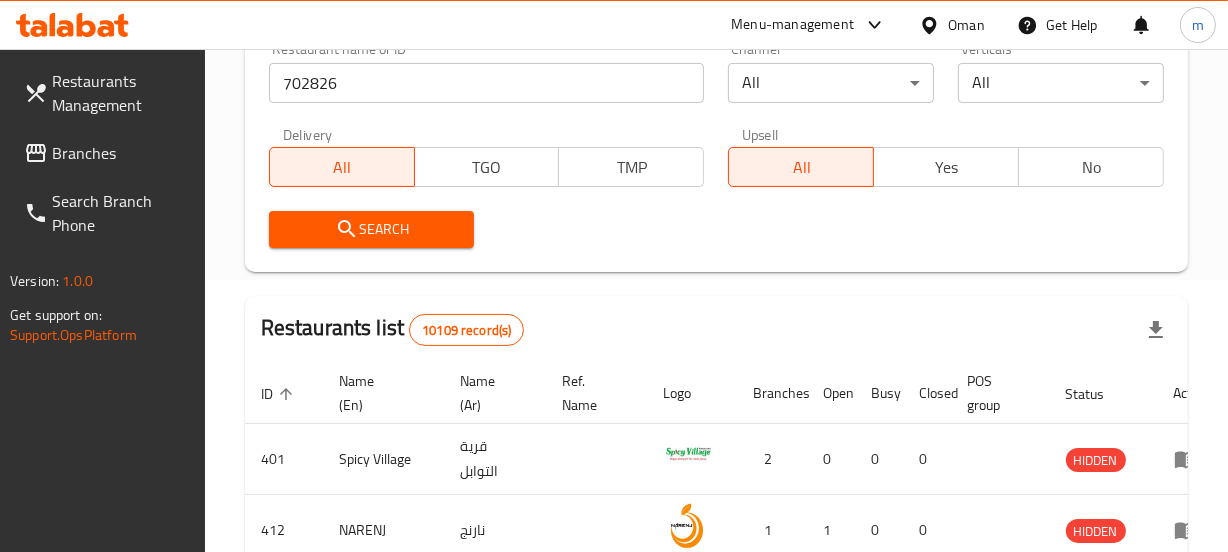 click on "Search" at bounding box center [372, 229] 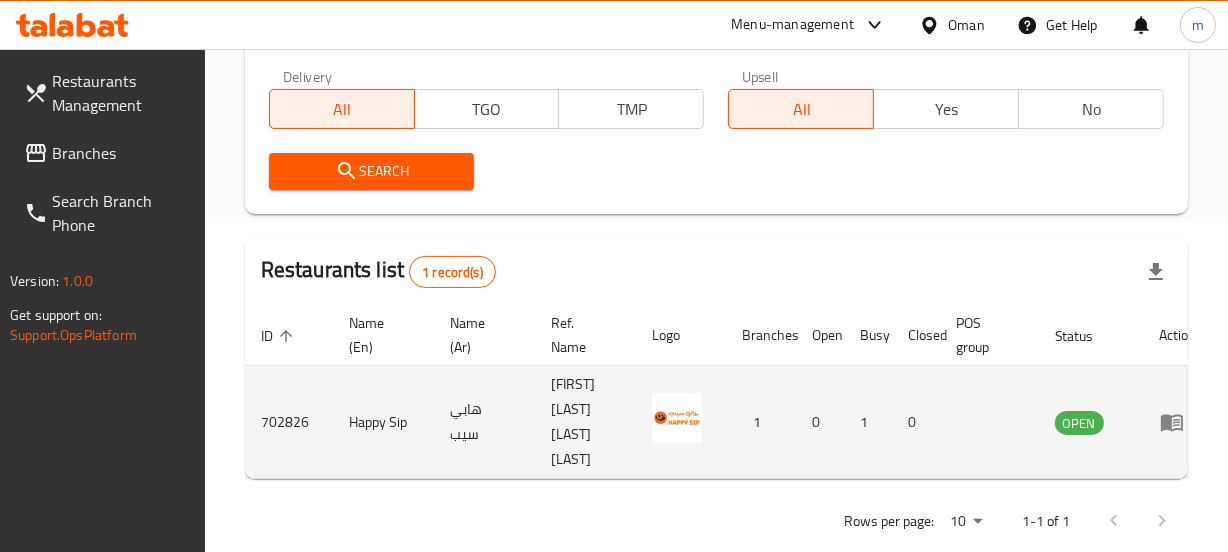 scroll, scrollTop: 380, scrollLeft: 0, axis: vertical 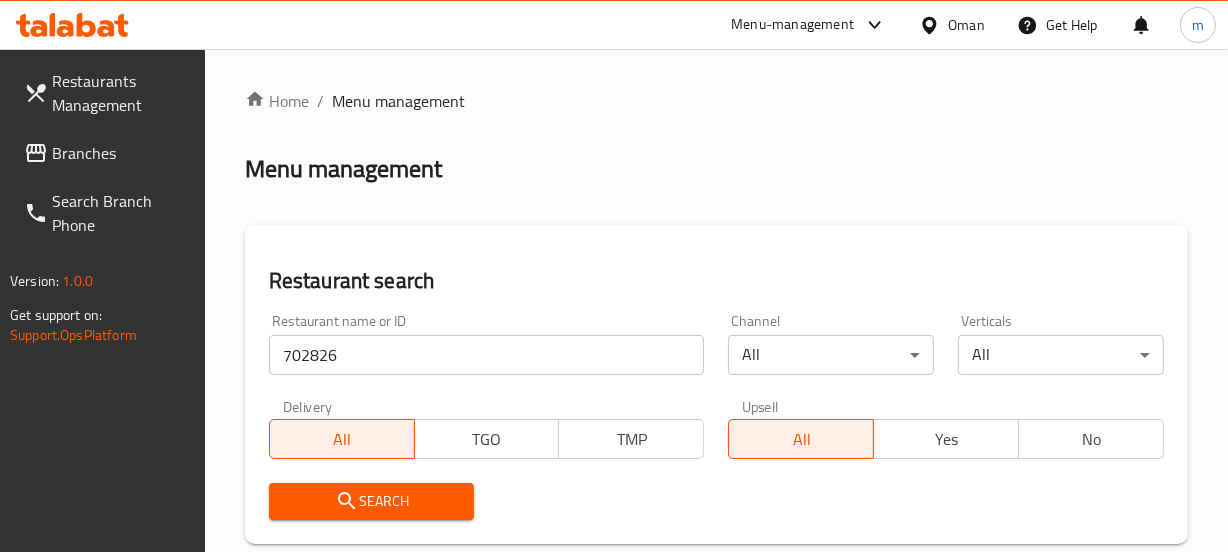 click 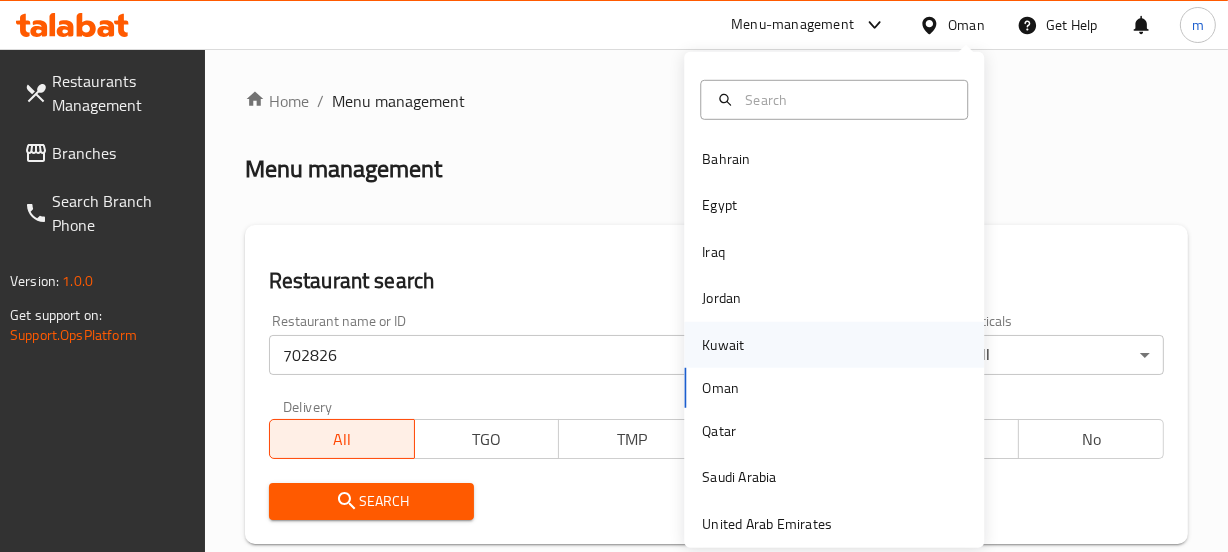 click on "Kuwait" at bounding box center (723, 344) 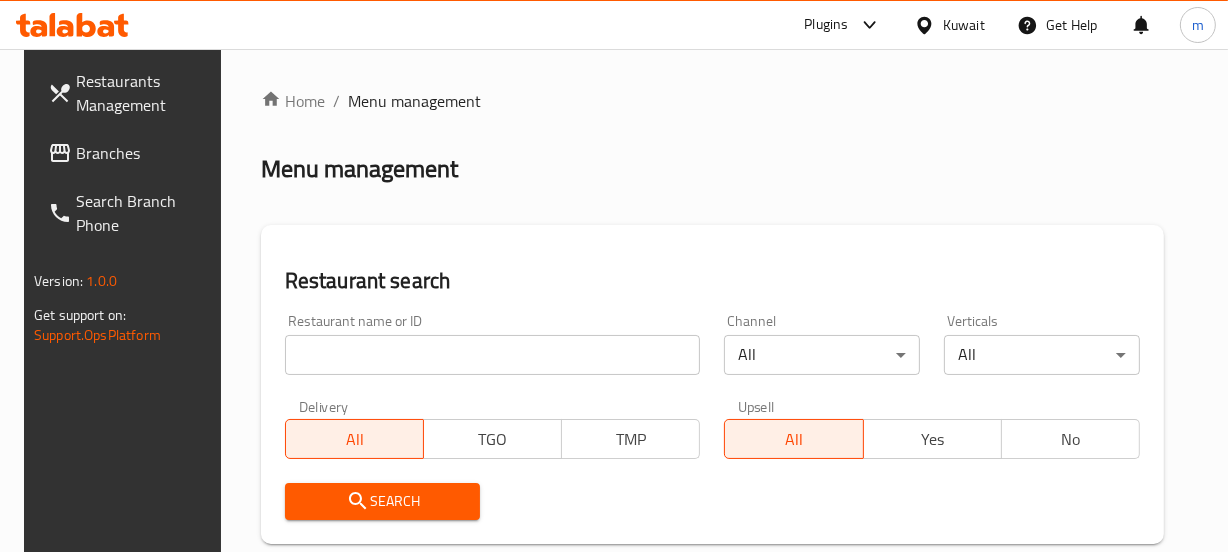 drag, startPoint x: 84, startPoint y: 150, endPoint x: 94, endPoint y: 161, distance: 14.866069 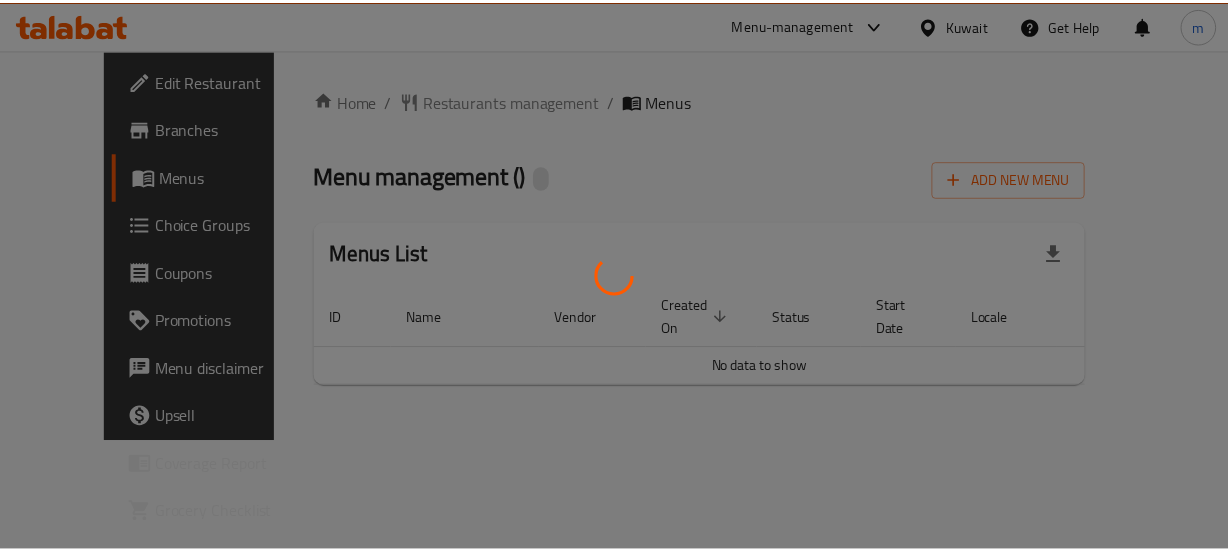 scroll, scrollTop: 0, scrollLeft: 0, axis: both 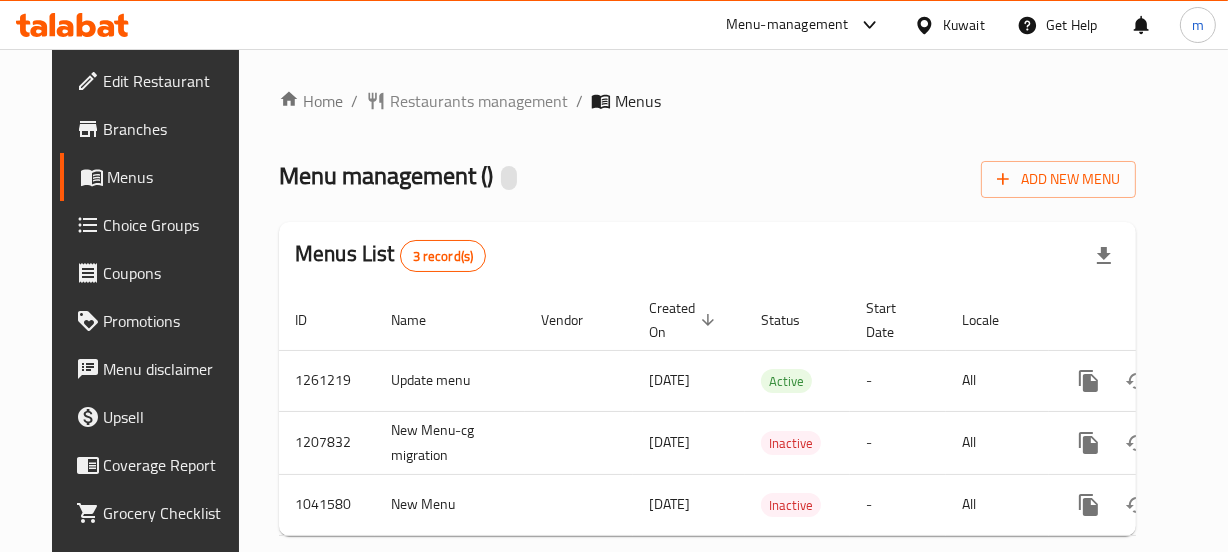 click on "Restaurants management" at bounding box center [479, 101] 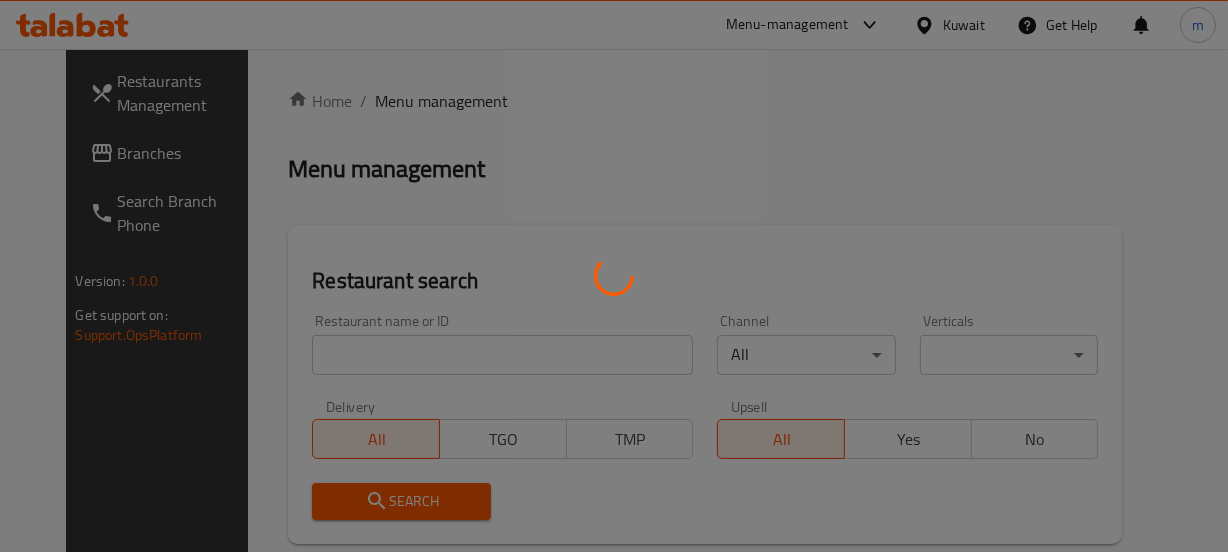 click at bounding box center (614, 276) 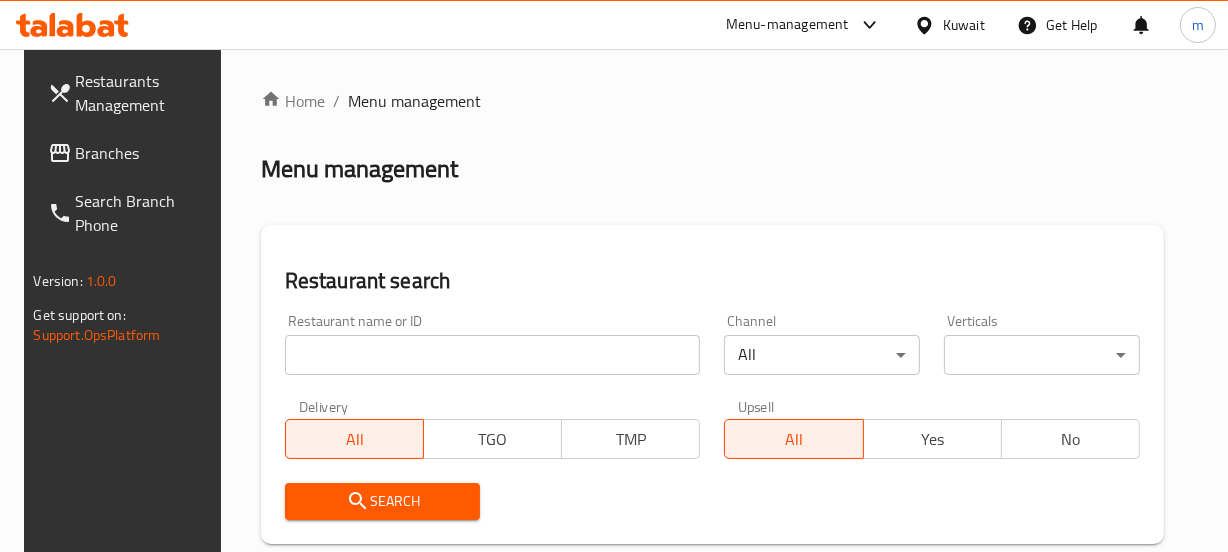 click at bounding box center [614, 276] 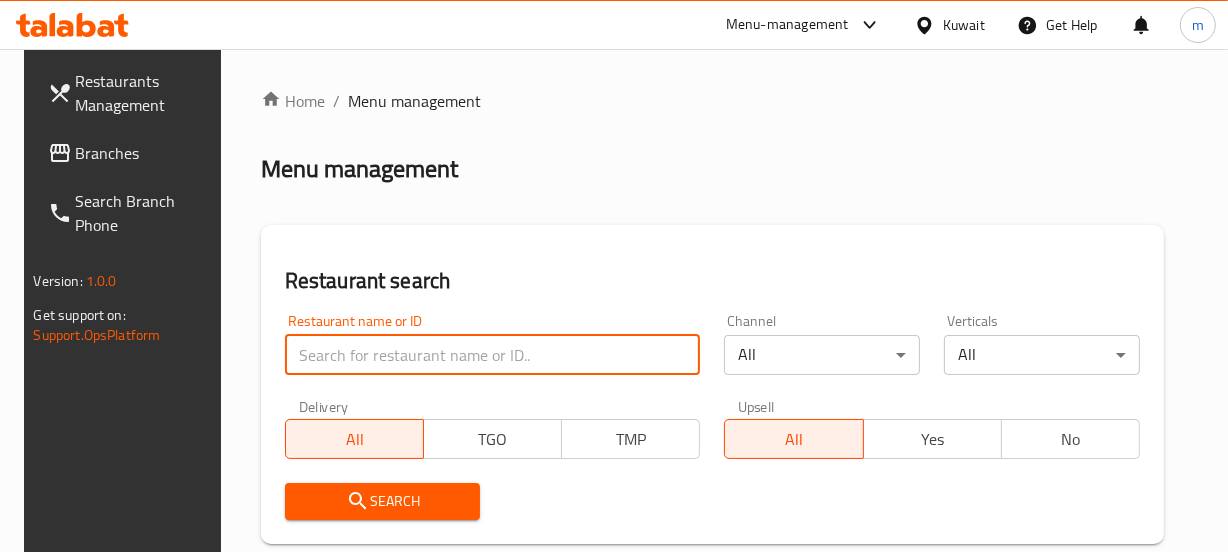 click at bounding box center (493, 355) 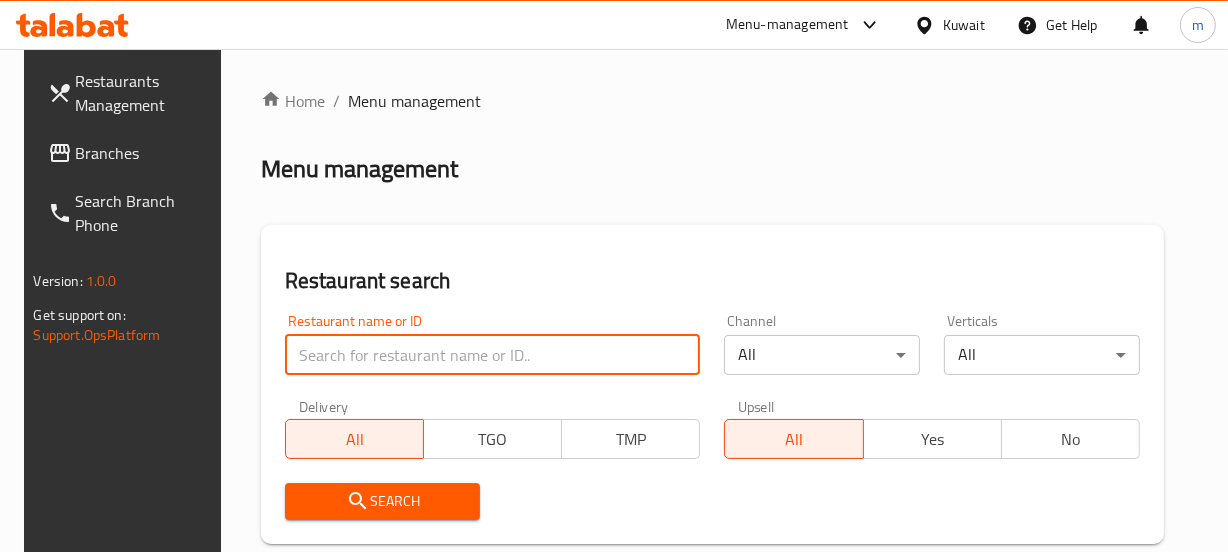 paste on "662140" 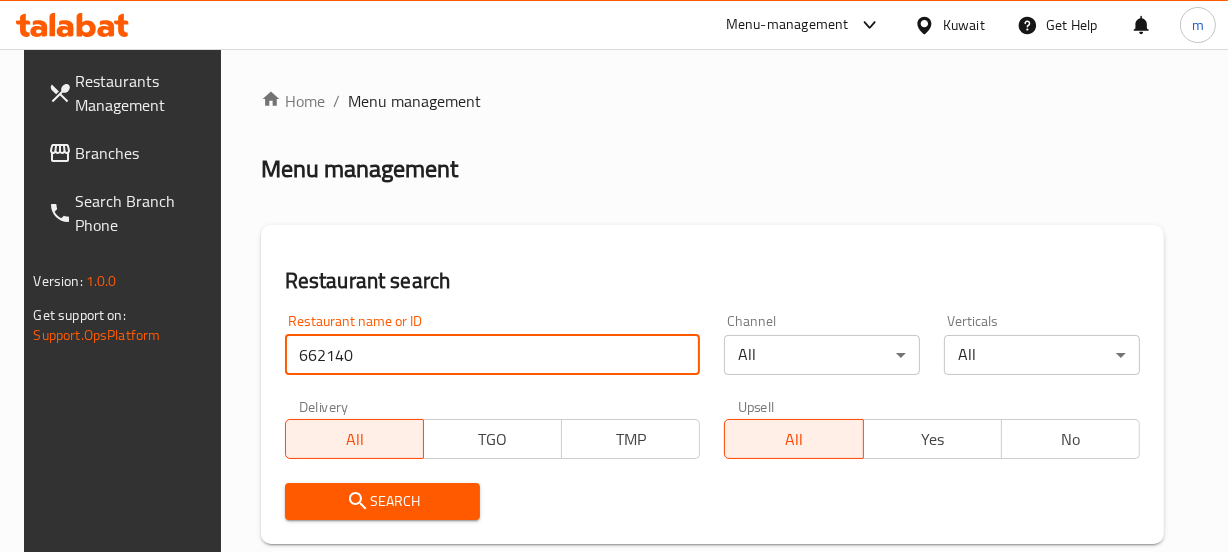 type on "662140" 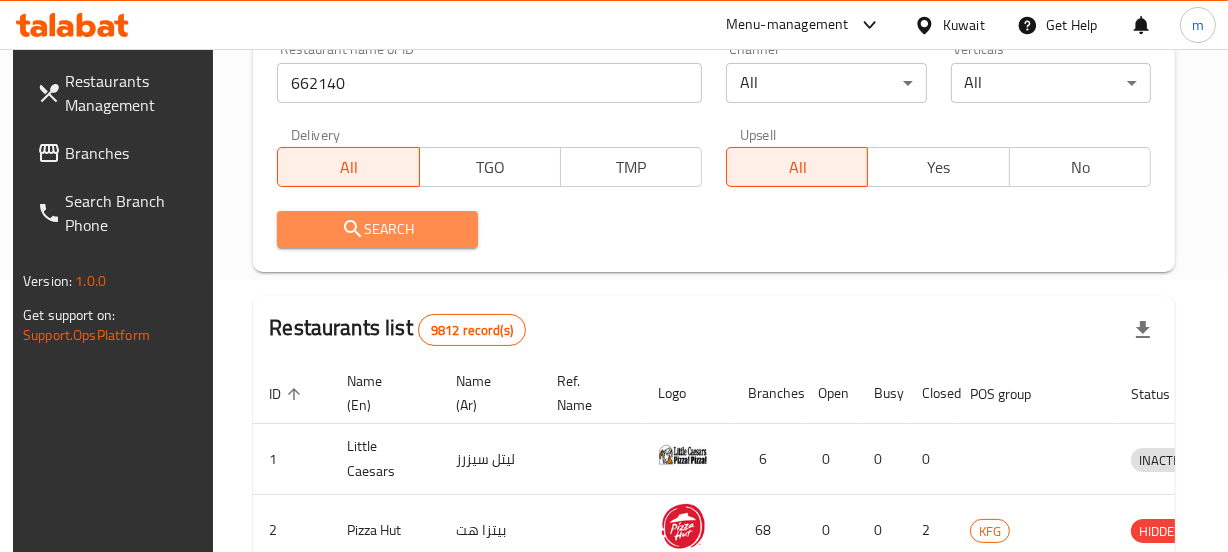 click on "Search" at bounding box center (377, 229) 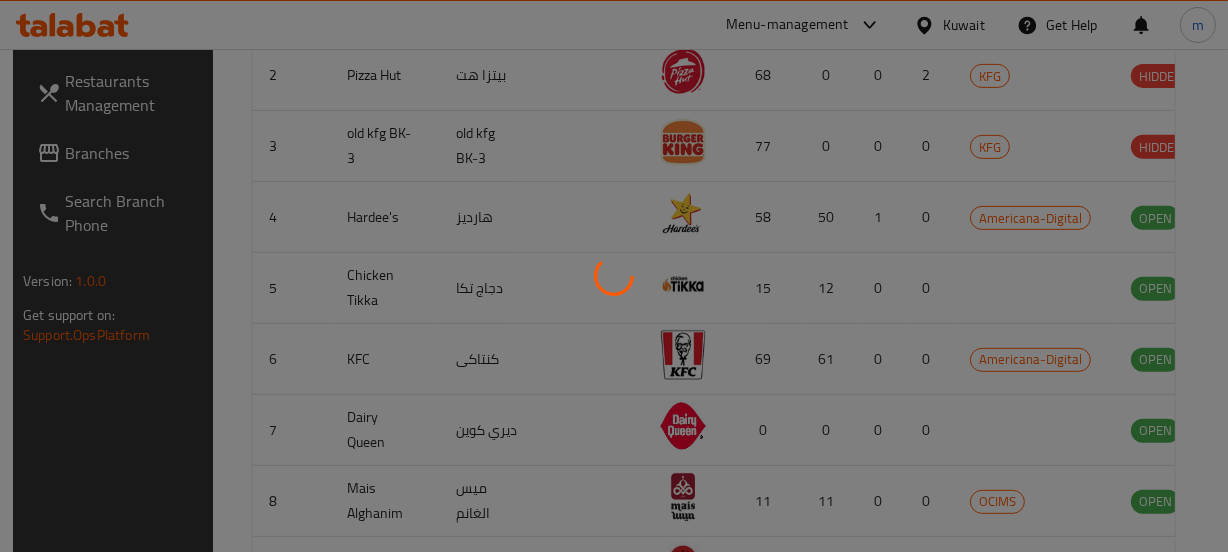 scroll, scrollTop: 380, scrollLeft: 0, axis: vertical 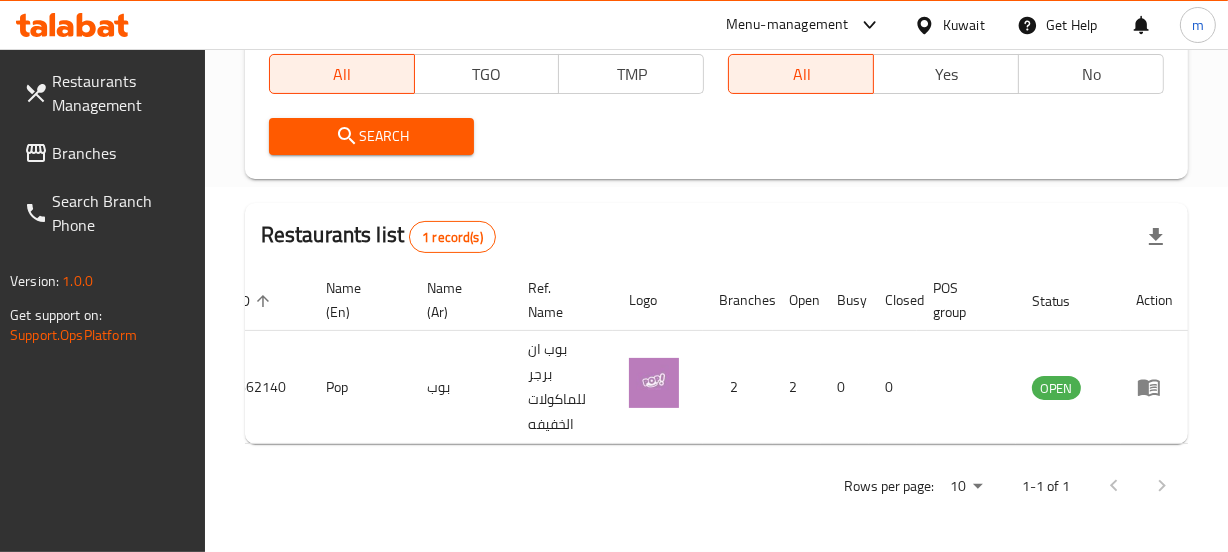 click 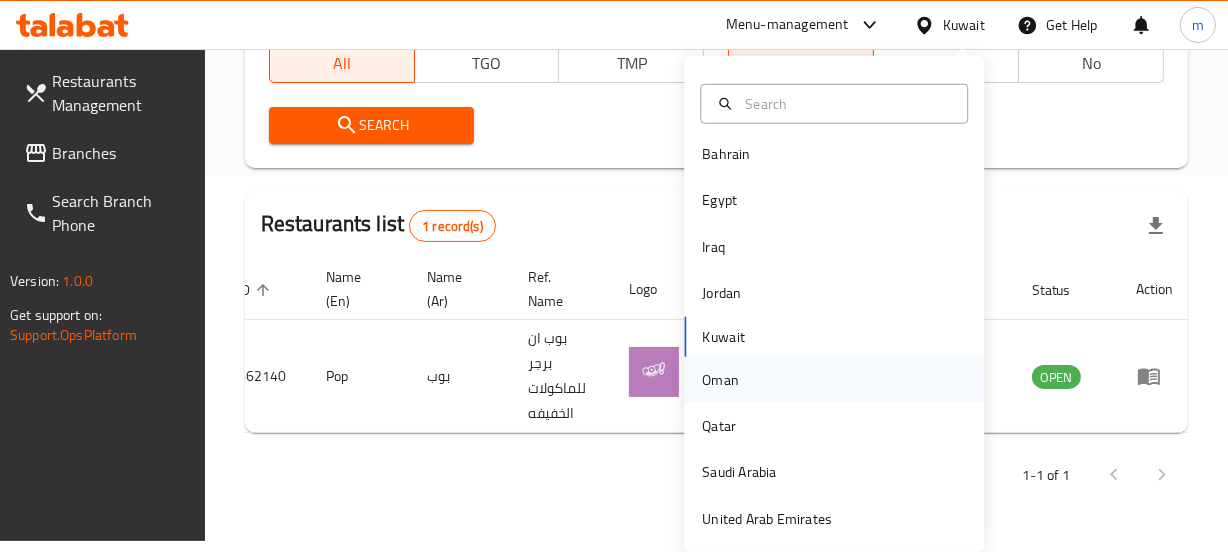 scroll, scrollTop: 10, scrollLeft: 0, axis: vertical 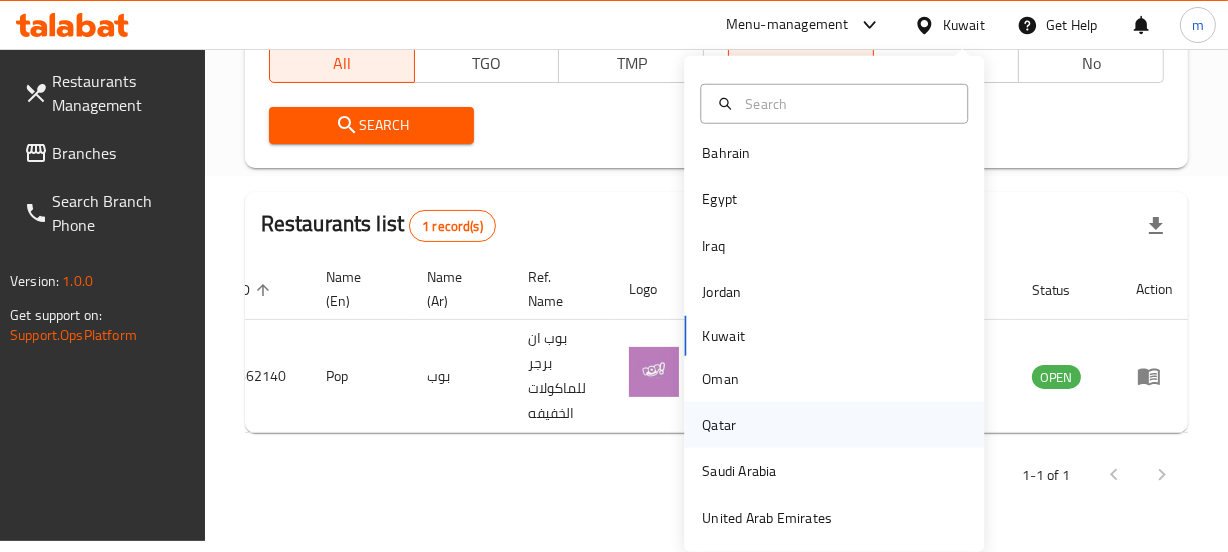 click on "Qatar" at bounding box center [719, 425] 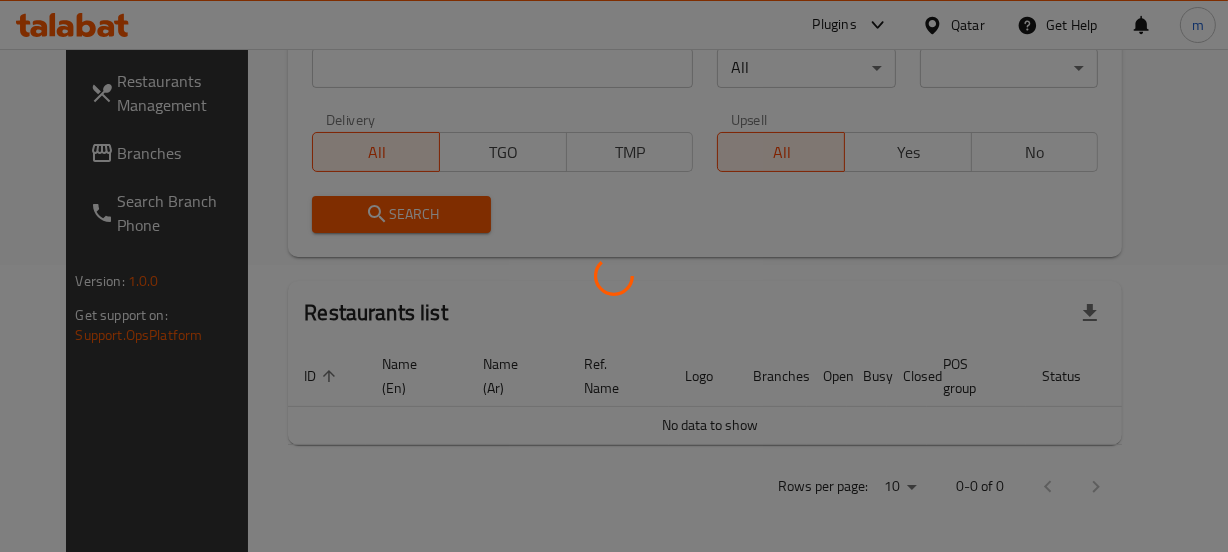 scroll, scrollTop: 380, scrollLeft: 0, axis: vertical 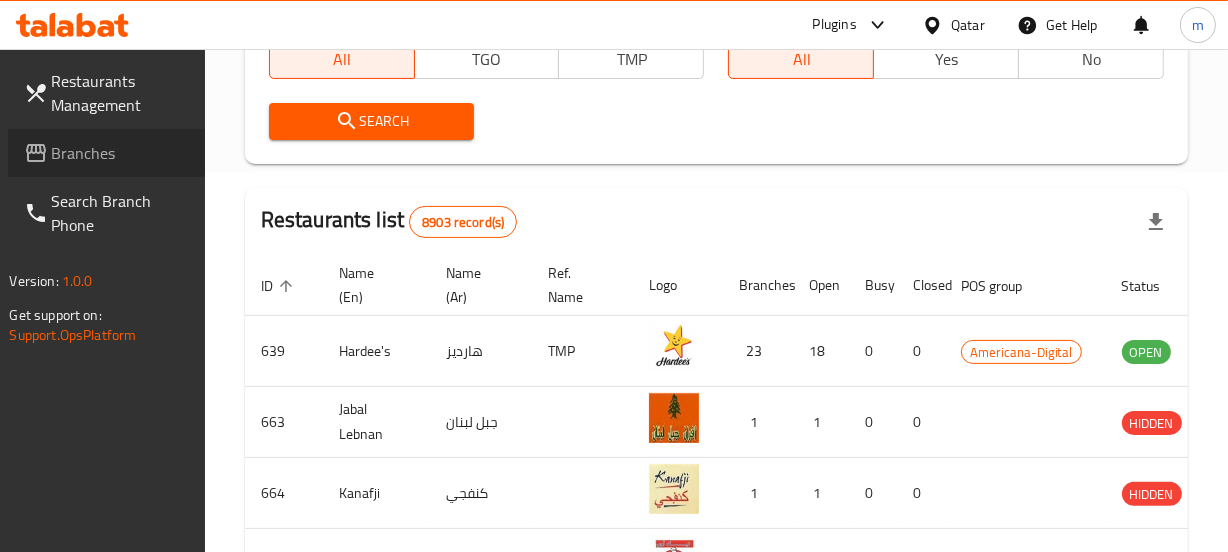 click on "Branches" at bounding box center (120, 153) 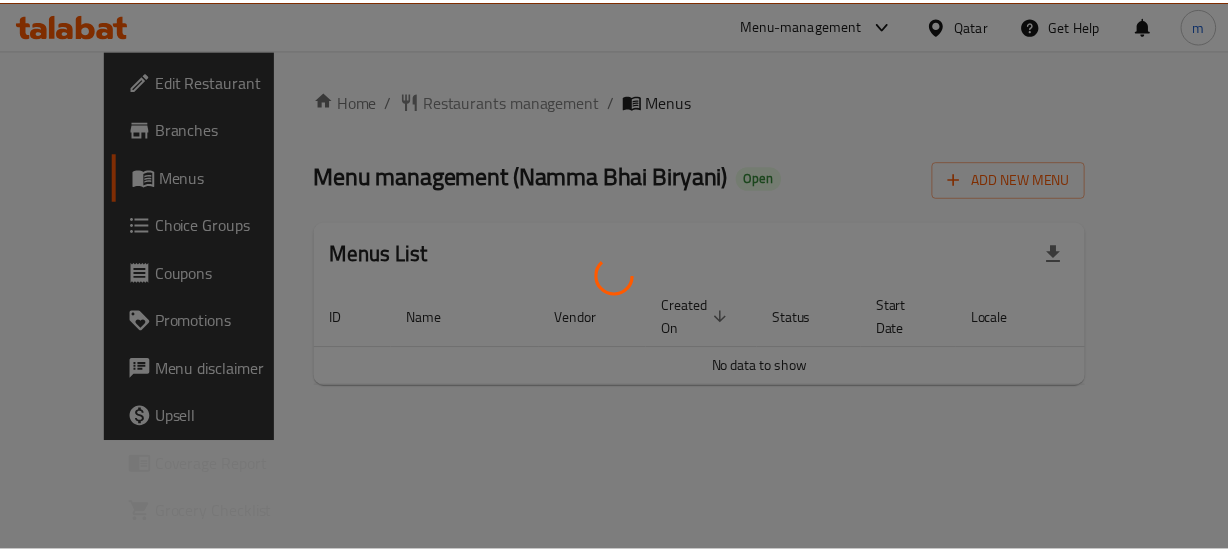 scroll, scrollTop: 0, scrollLeft: 0, axis: both 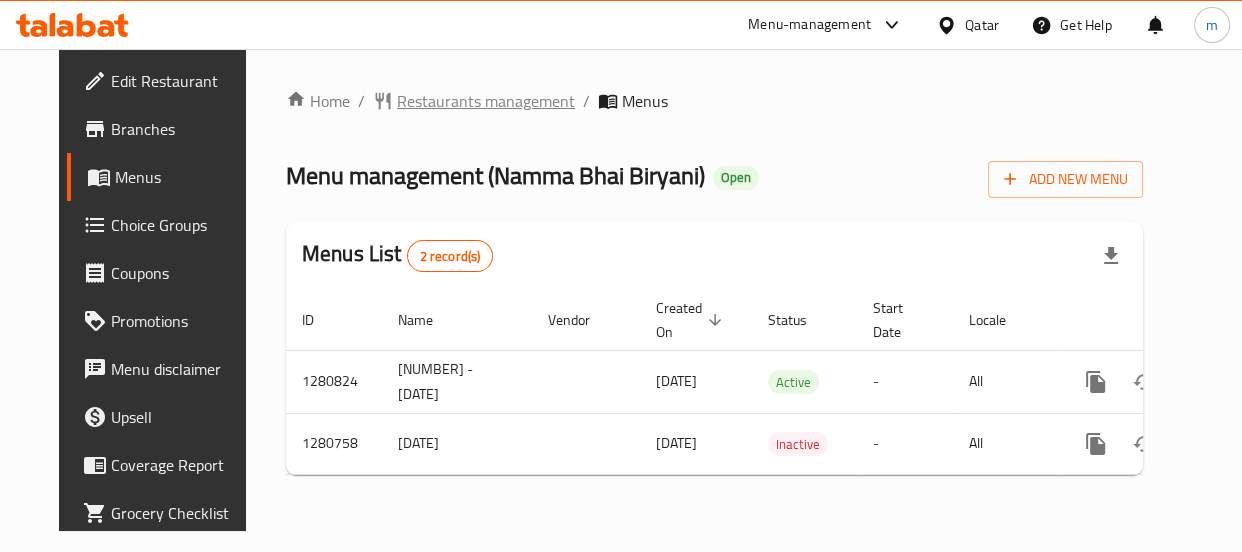 click on "Restaurants management" at bounding box center (486, 101) 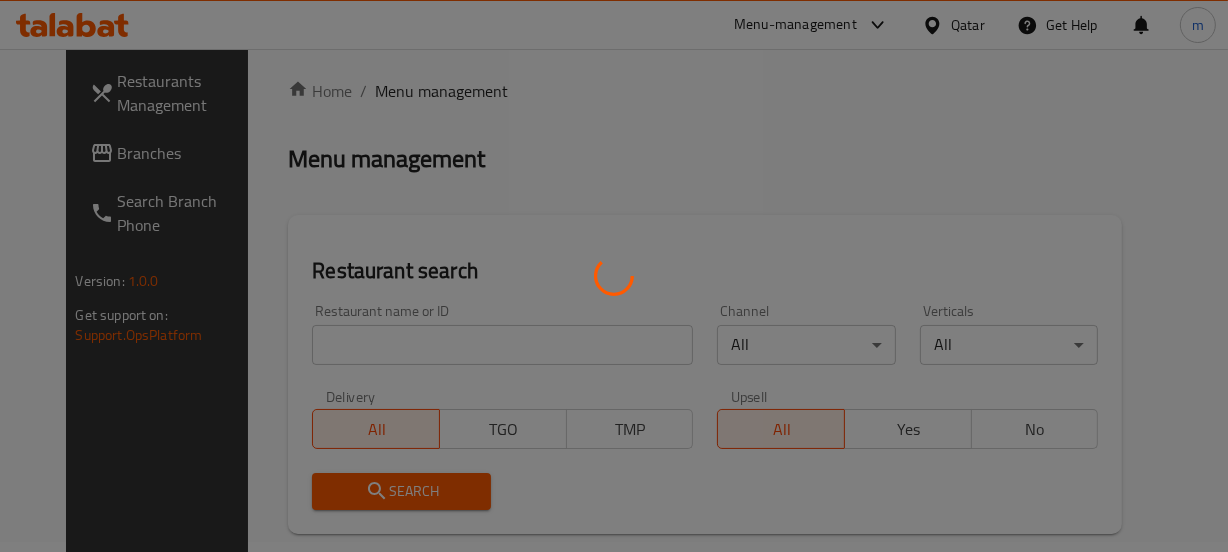 scroll, scrollTop: 0, scrollLeft: 0, axis: both 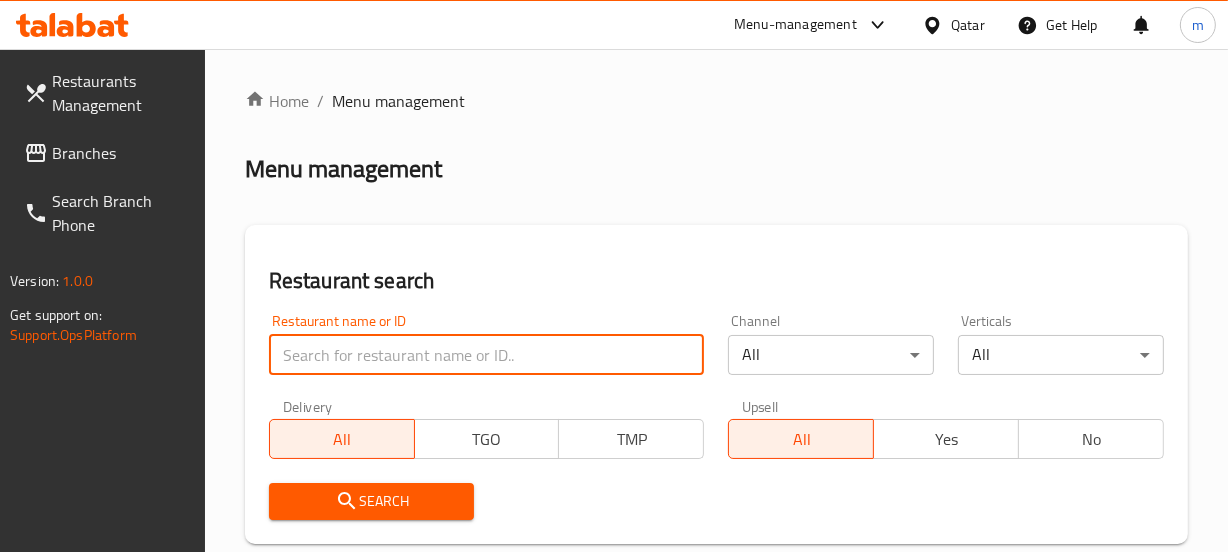 click at bounding box center [487, 355] 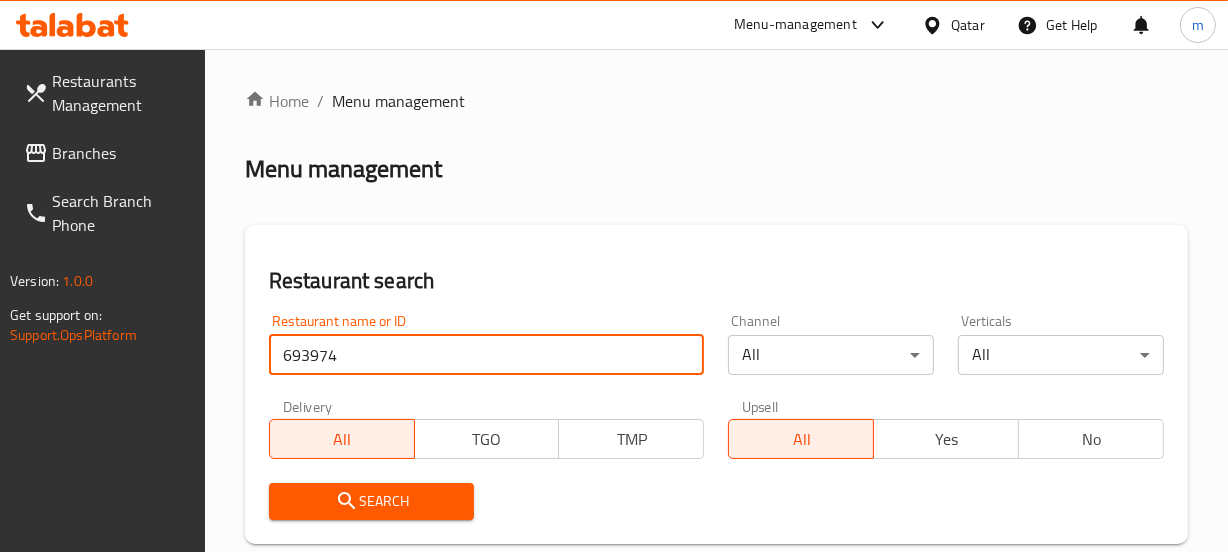 type on "693974" 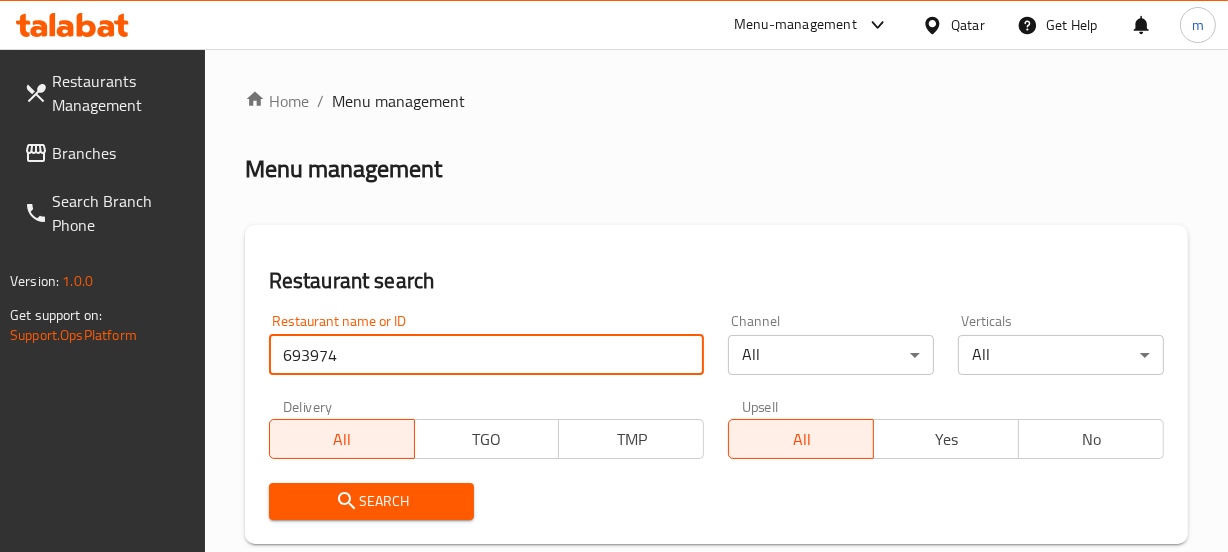 scroll, scrollTop: 90, scrollLeft: 0, axis: vertical 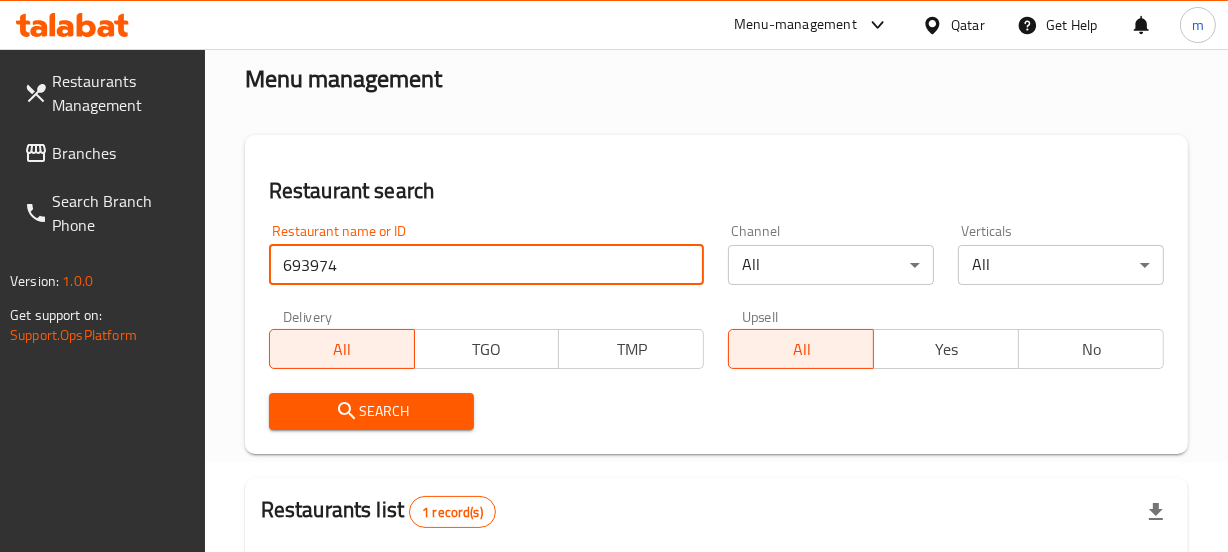 click on "Search" at bounding box center [372, 411] 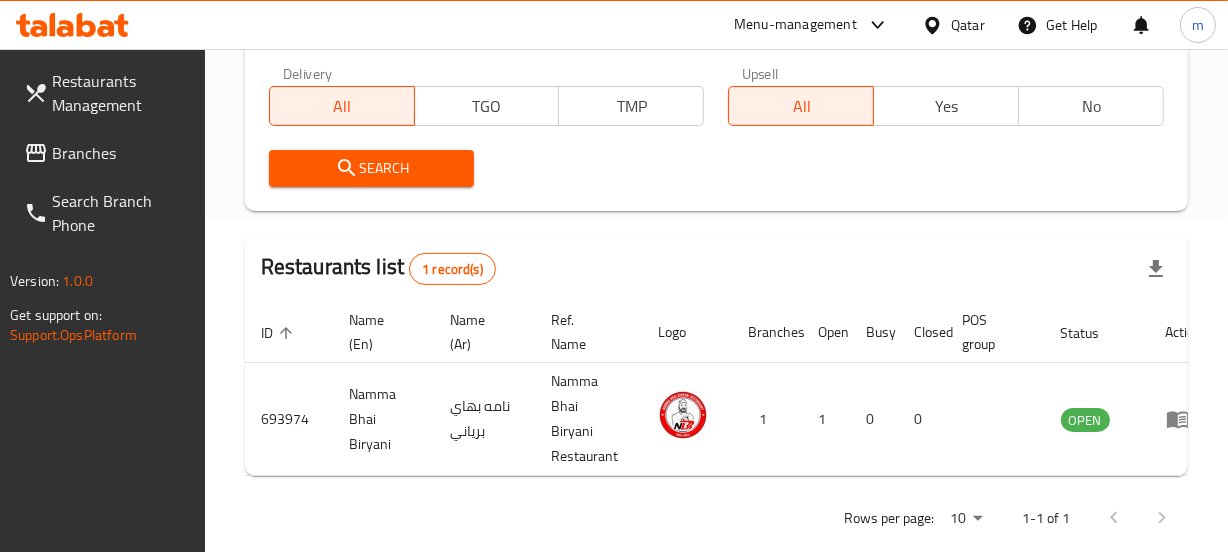 scroll, scrollTop: 380, scrollLeft: 0, axis: vertical 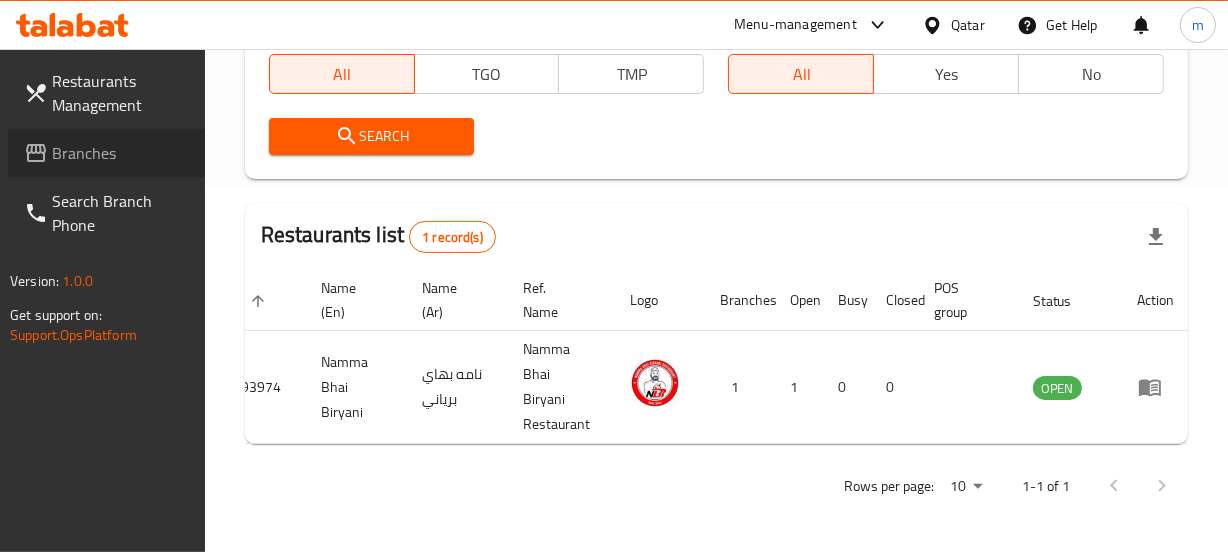 click on "Branches" at bounding box center (120, 153) 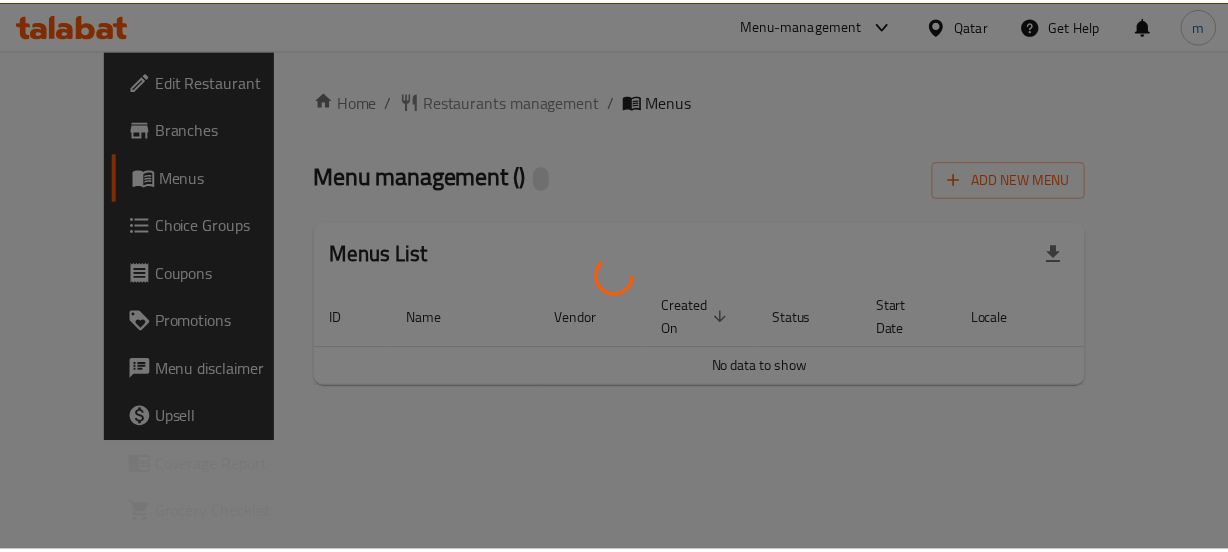 scroll, scrollTop: 0, scrollLeft: 0, axis: both 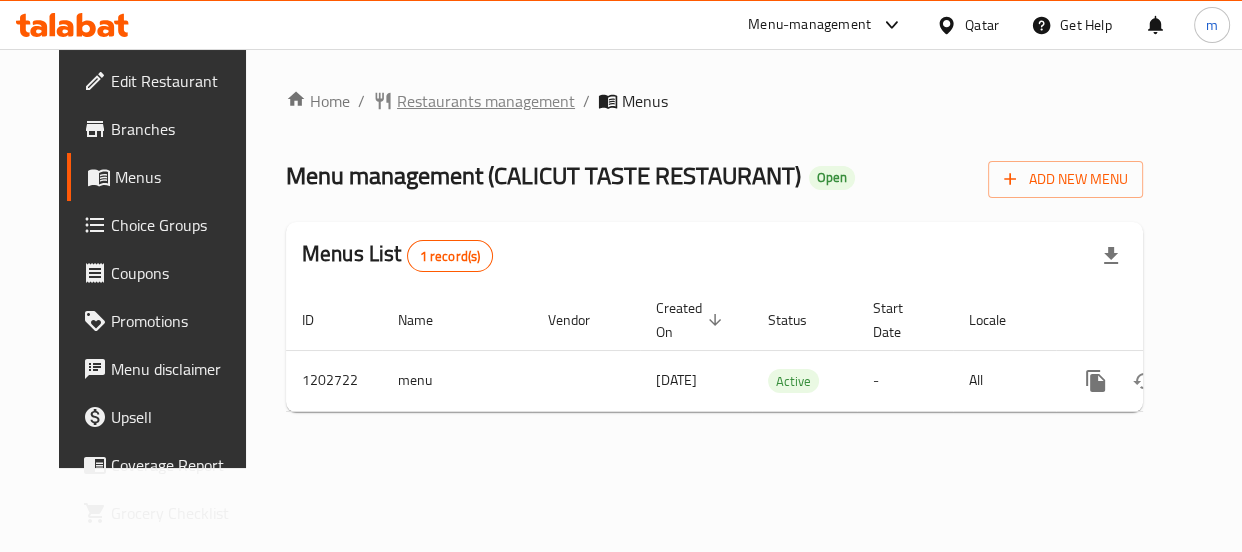 click on "Restaurants management" at bounding box center [486, 101] 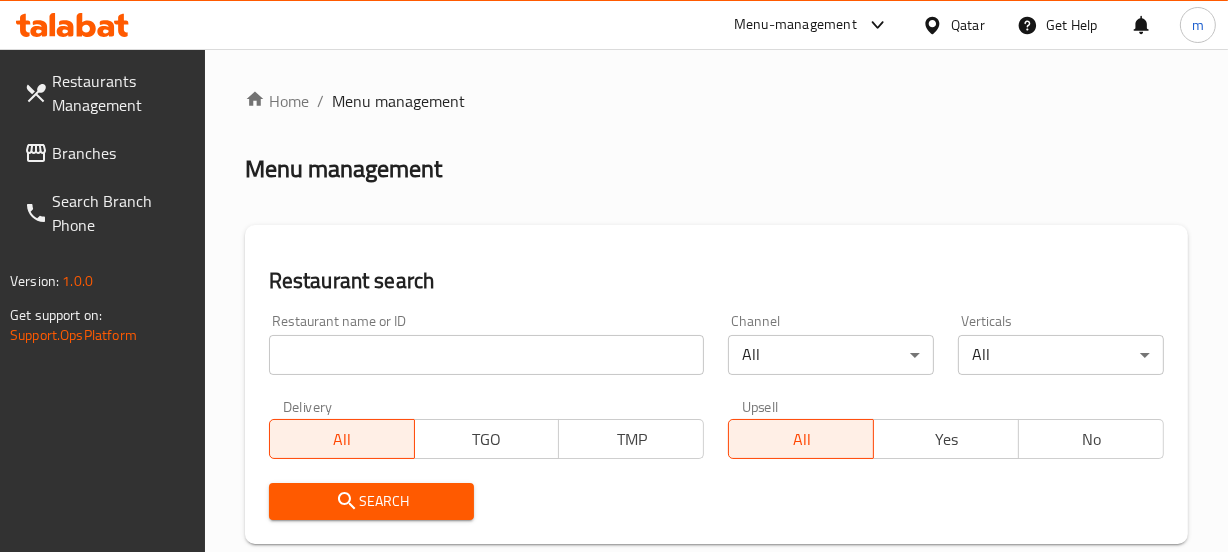 click on "Home / Menu management Menu management Restaurant search Restaurant name or ID Restaurant name or ID Channel All ​ Verticals All ​ Delivery All TGO TMP Upsell All Yes No   Search Restaurants list   8903 record(s) ID sorted ascending Name (En) Name (Ar) Ref. Name Logo Branches Open Busy Closed POS group Status Action 639 Hardee's هارديز TMP 23 18 0 0 Americana-Digital OPEN 663 Jabal Lebnan جبل لبنان 1 1 0 0 HIDDEN 664 Kanafji كنفجي 1 1 0 0 HIDDEN 665 Take Away تيك آوي 1 1 0 0 HIDDEN 666 Zaman Al-Khair Restaurant مطعم زمان الخير 1 0 0 0 INACTIVE 667 Al-Rabwah الربوة 1 0 0 0 INACTIVE 672 Bait Jedy بيت جدي 1 1 0 0 HIDDEN 673 Coffee Centre مركز القهوة 1 0 0 0 INACTIVE 676 Morning fresh مورنيج فريش 1 1 0 0 HIDDEN 680 Al-Qarmouty القرموطي 1 0 0 0 HIDDEN Rows per page: 10 1-10 of 8903" at bounding box center [716, 693] 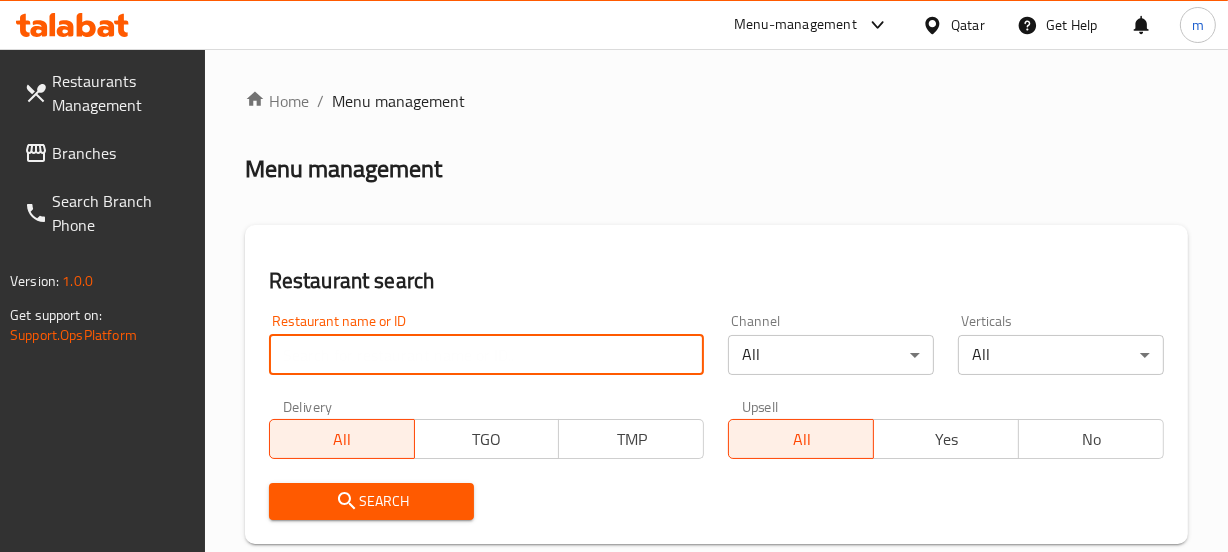 type on "v" 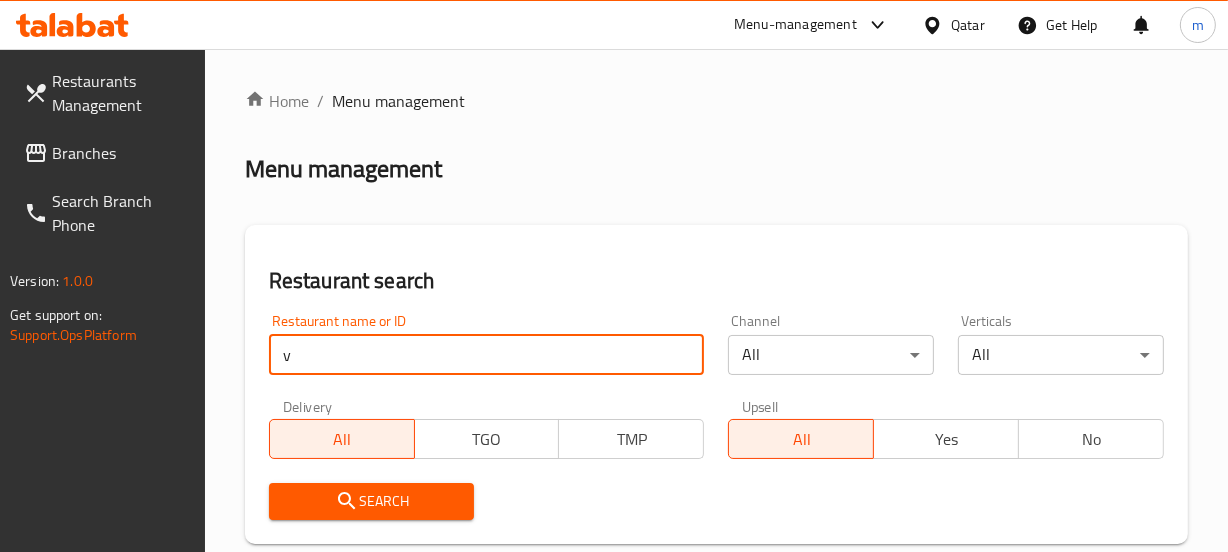 scroll, scrollTop: 181, scrollLeft: 0, axis: vertical 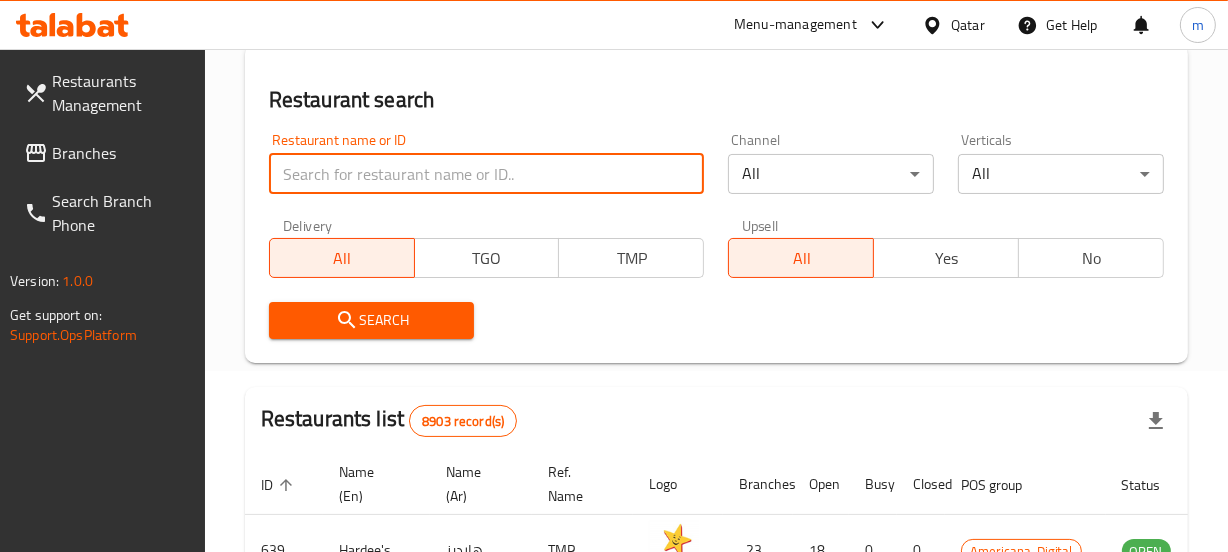 paste on "669338" 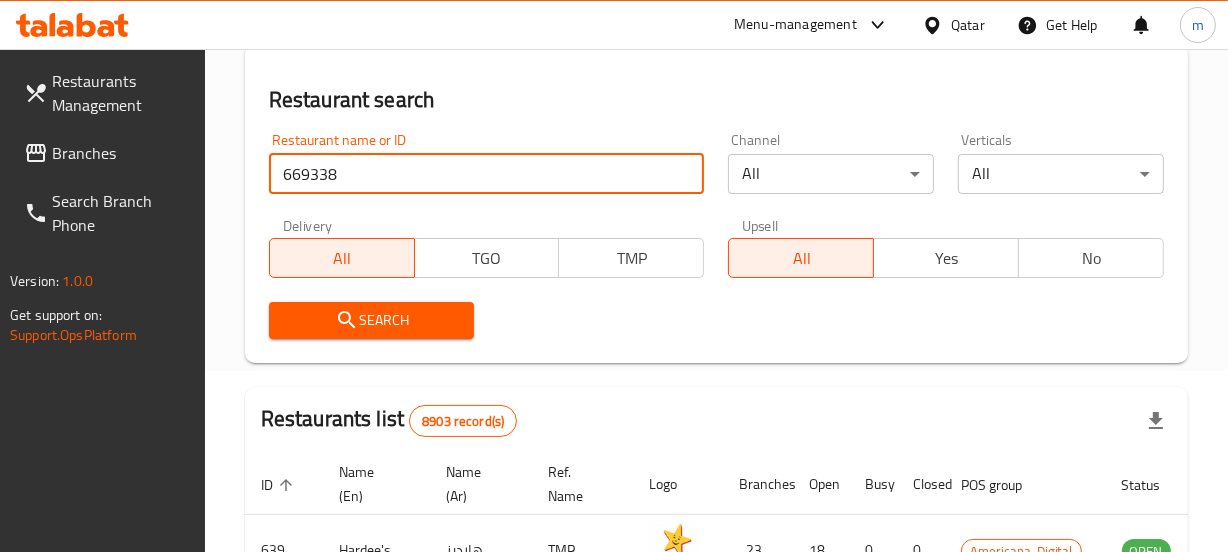 type on "669338" 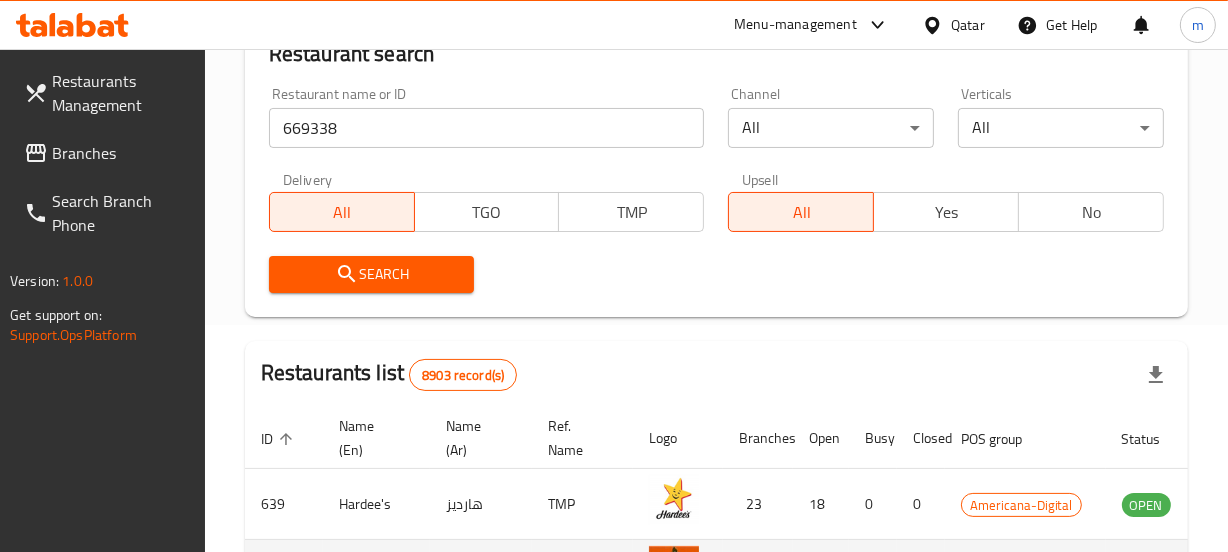 scroll, scrollTop: 181, scrollLeft: 0, axis: vertical 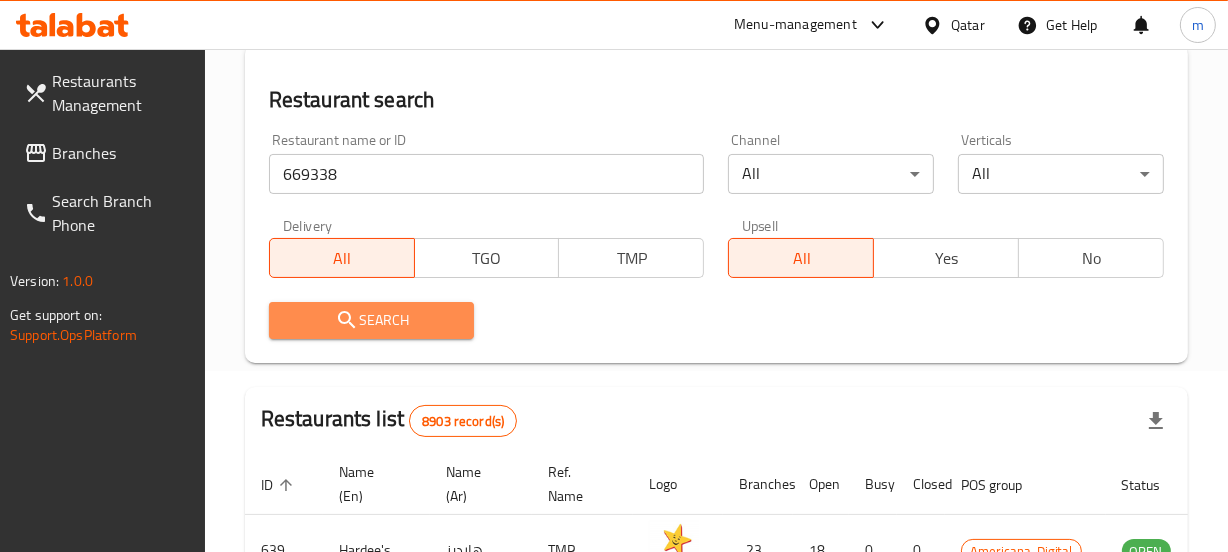 click on "Search" at bounding box center [372, 320] 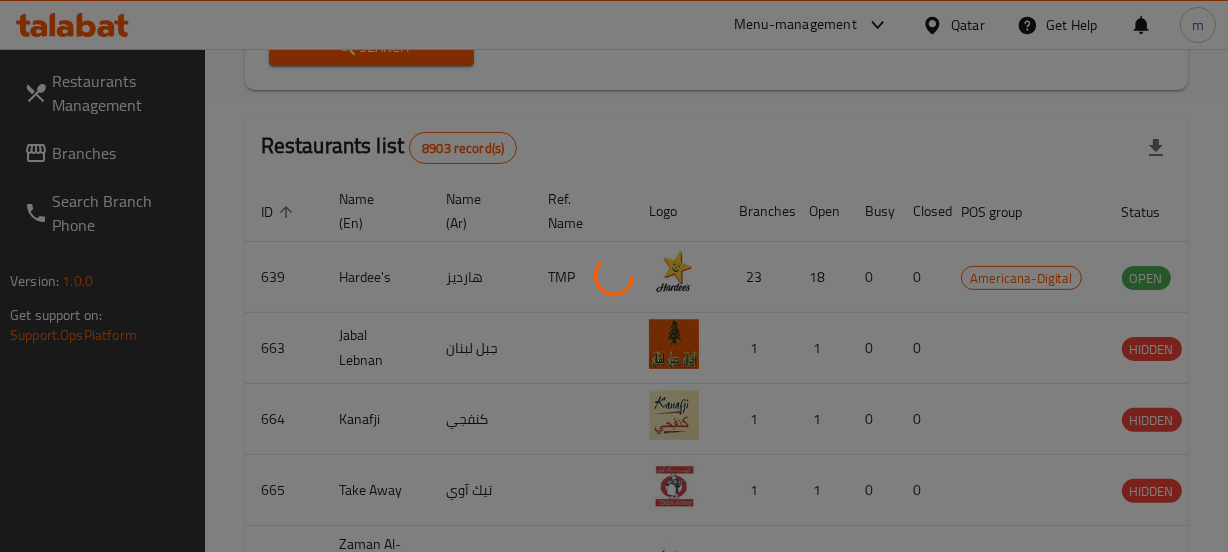 scroll, scrollTop: 354, scrollLeft: 0, axis: vertical 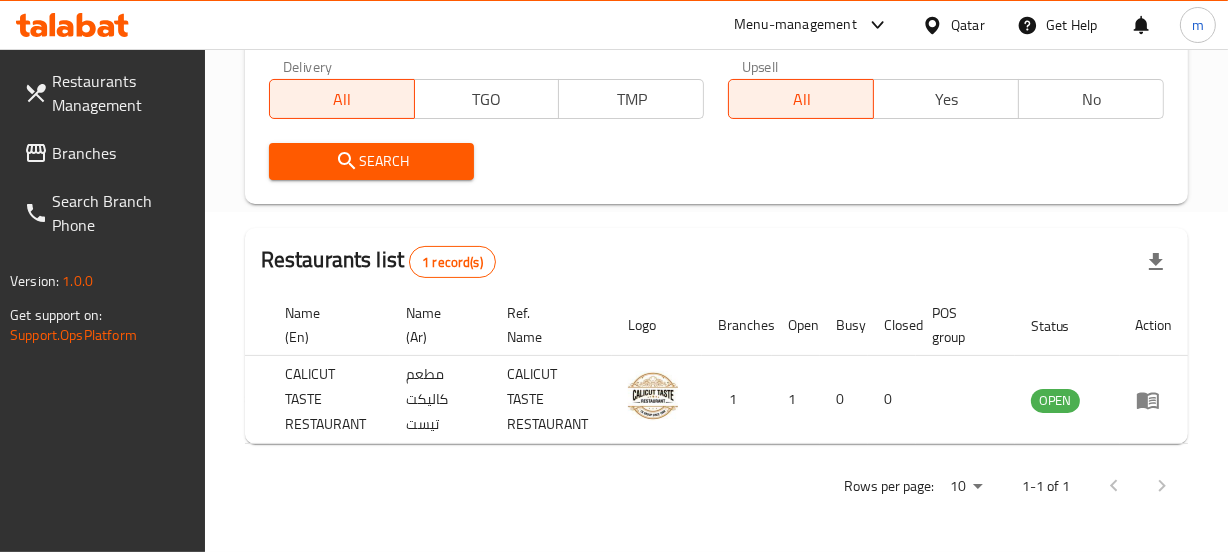 click on "Branches" at bounding box center [120, 153] 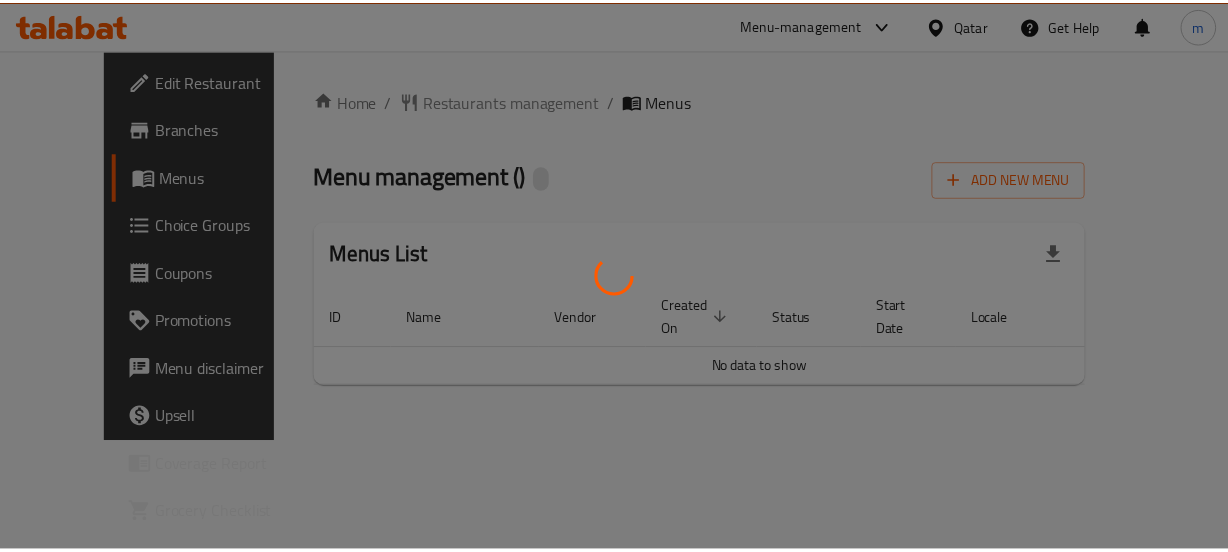 scroll, scrollTop: 0, scrollLeft: 0, axis: both 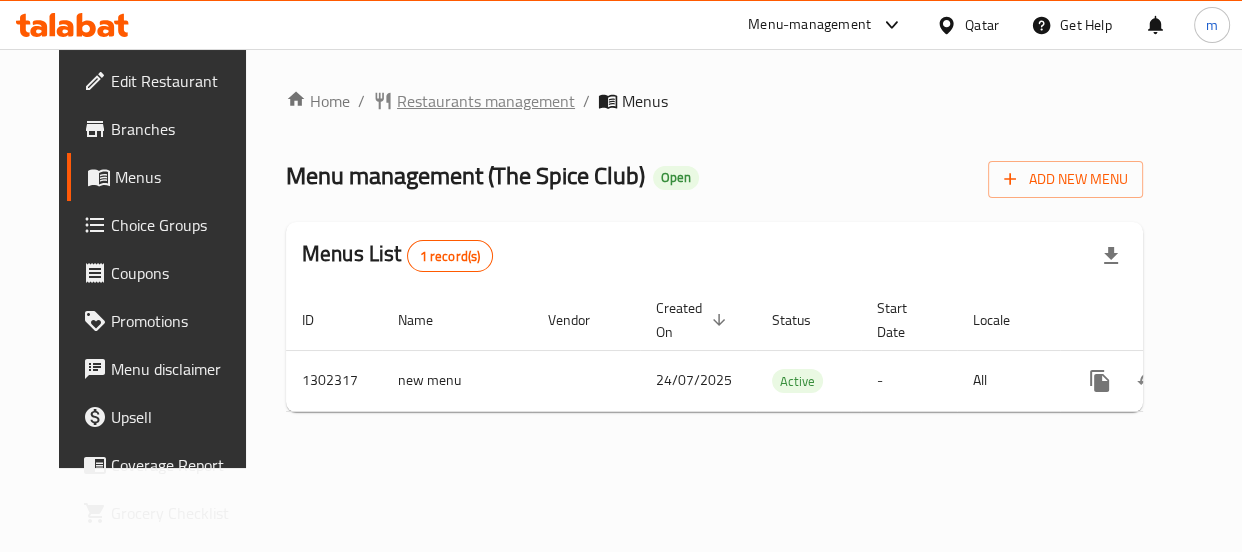 click on "Restaurants management" at bounding box center [486, 101] 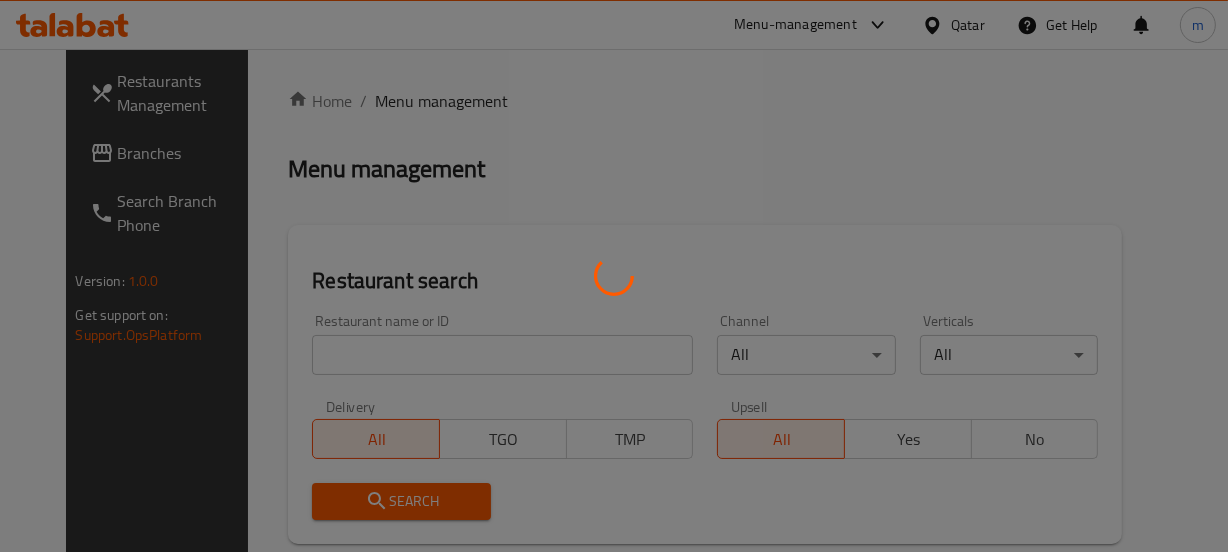 click at bounding box center (614, 276) 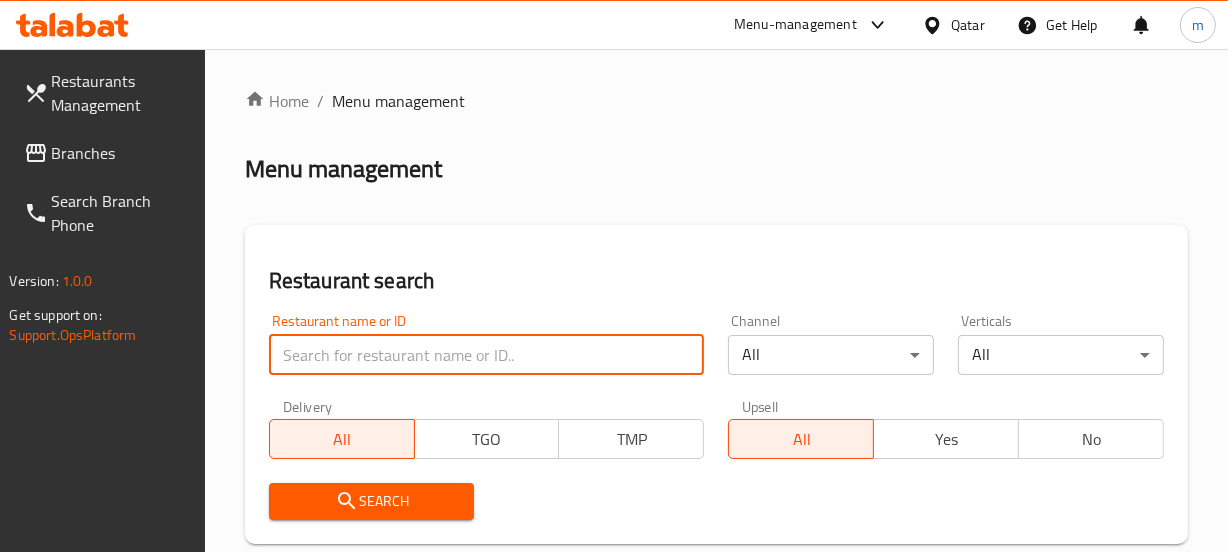 click at bounding box center [487, 355] 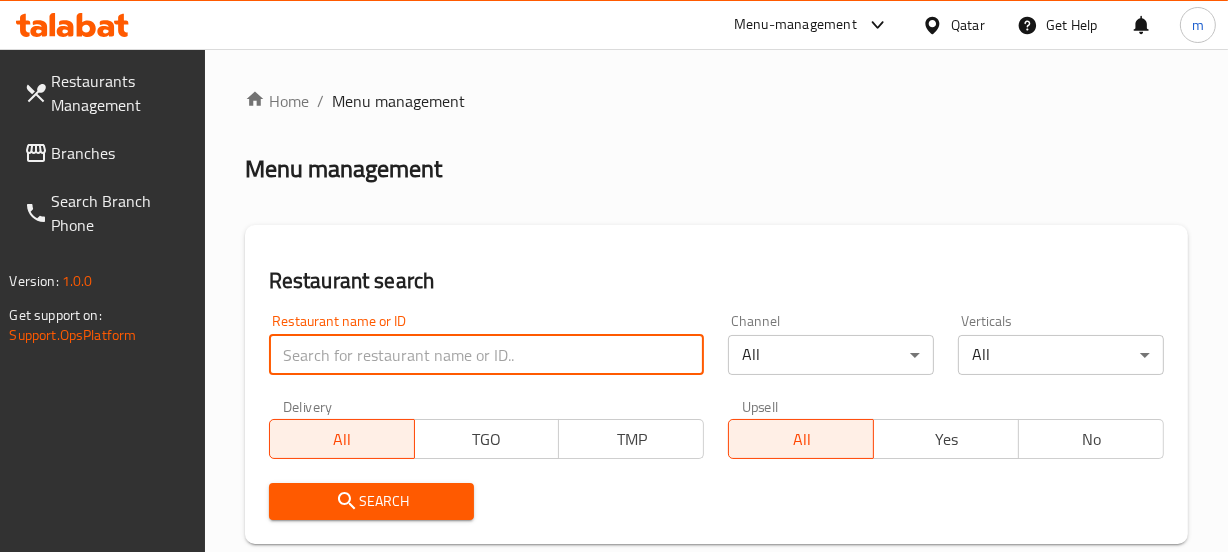 paste on "702382" 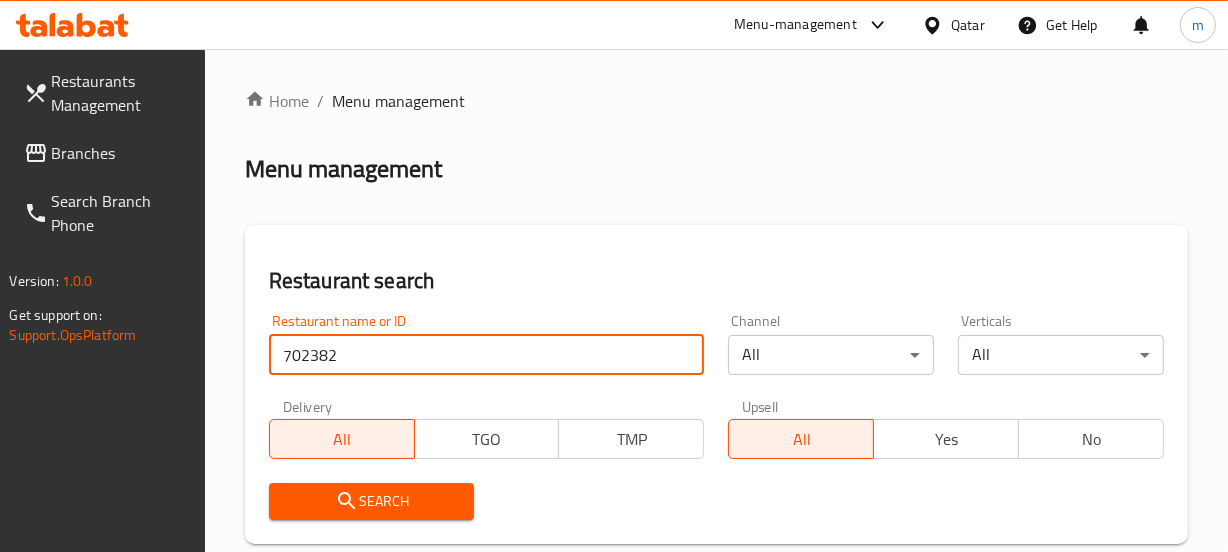 type on "702382" 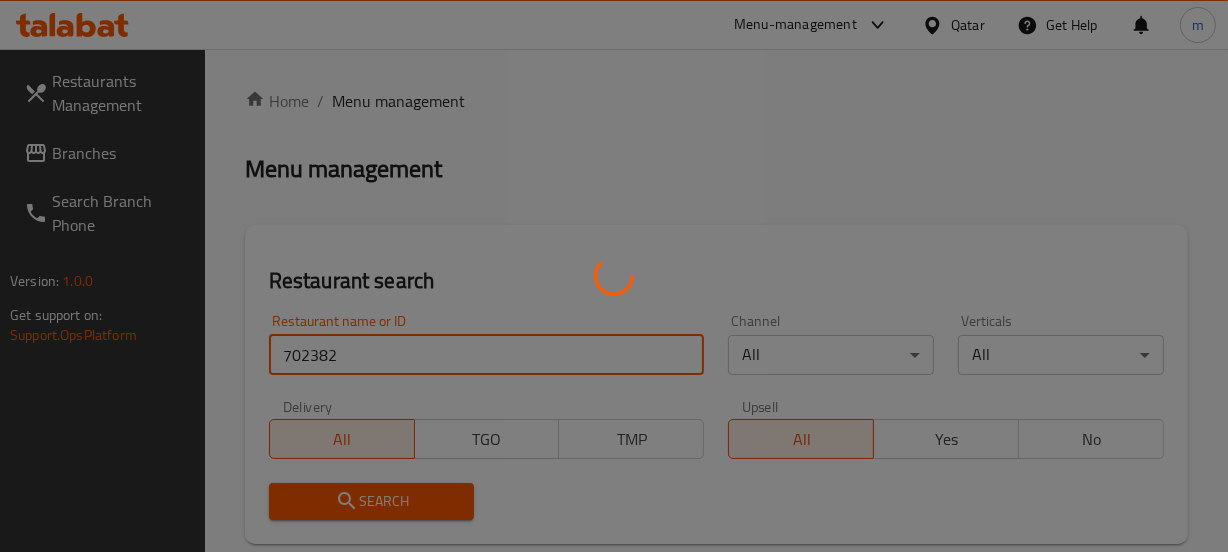 scroll, scrollTop: 0, scrollLeft: 0, axis: both 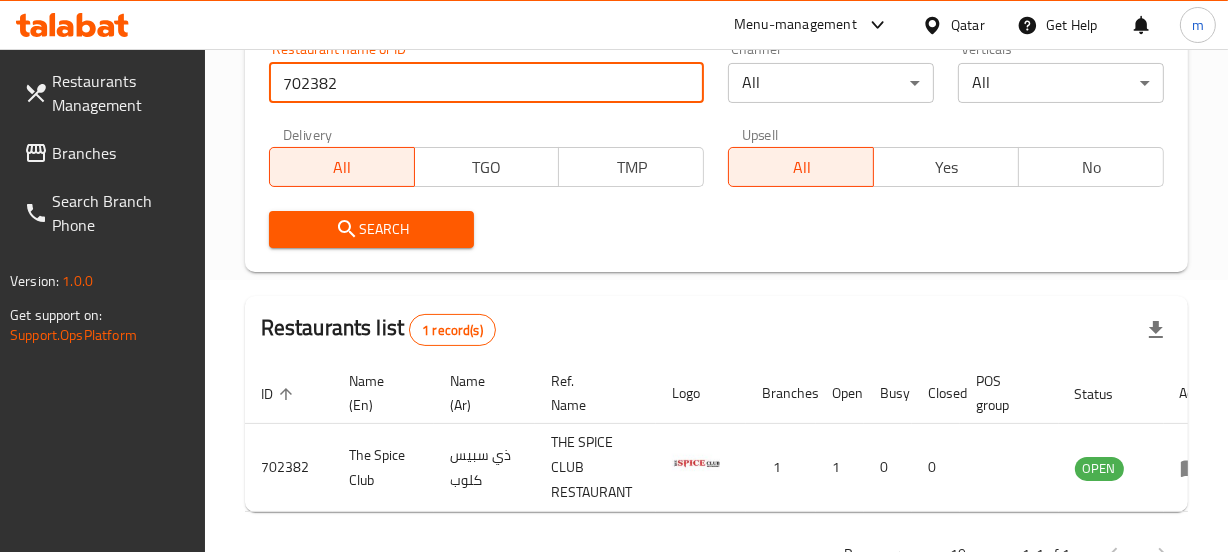 click on "Search" at bounding box center [372, 229] 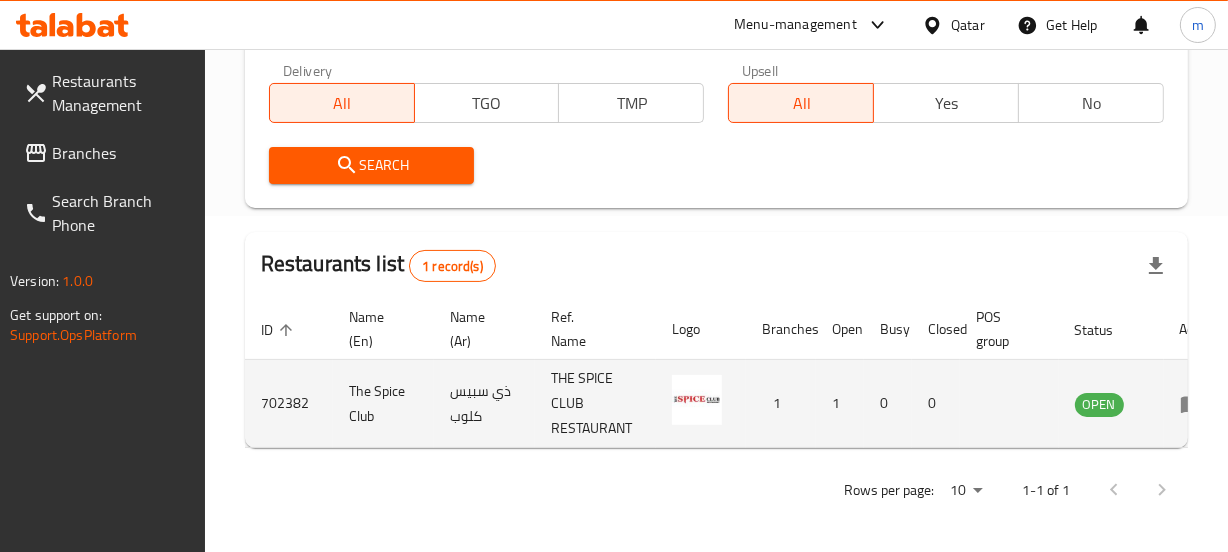 scroll, scrollTop: 354, scrollLeft: 0, axis: vertical 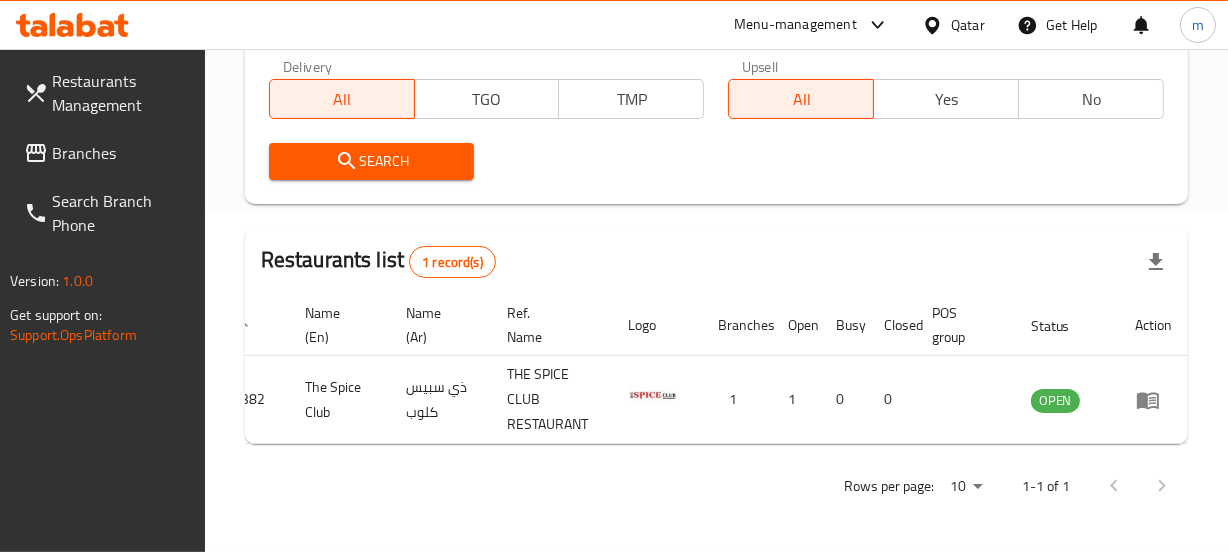 click on "Qatar" at bounding box center (968, 25) 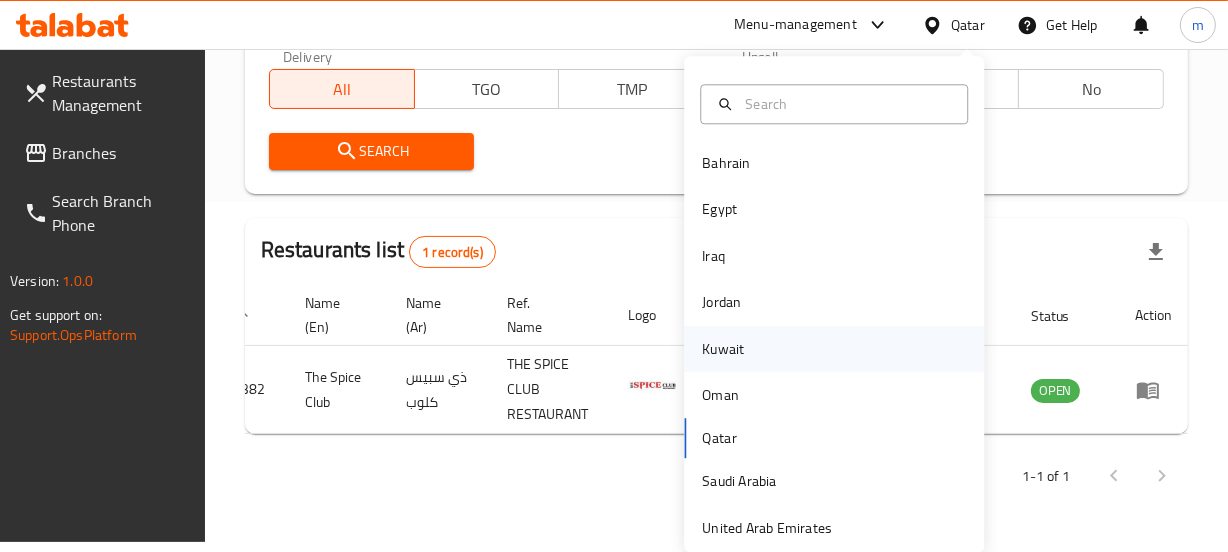 click on "Kuwait" at bounding box center [723, 349] 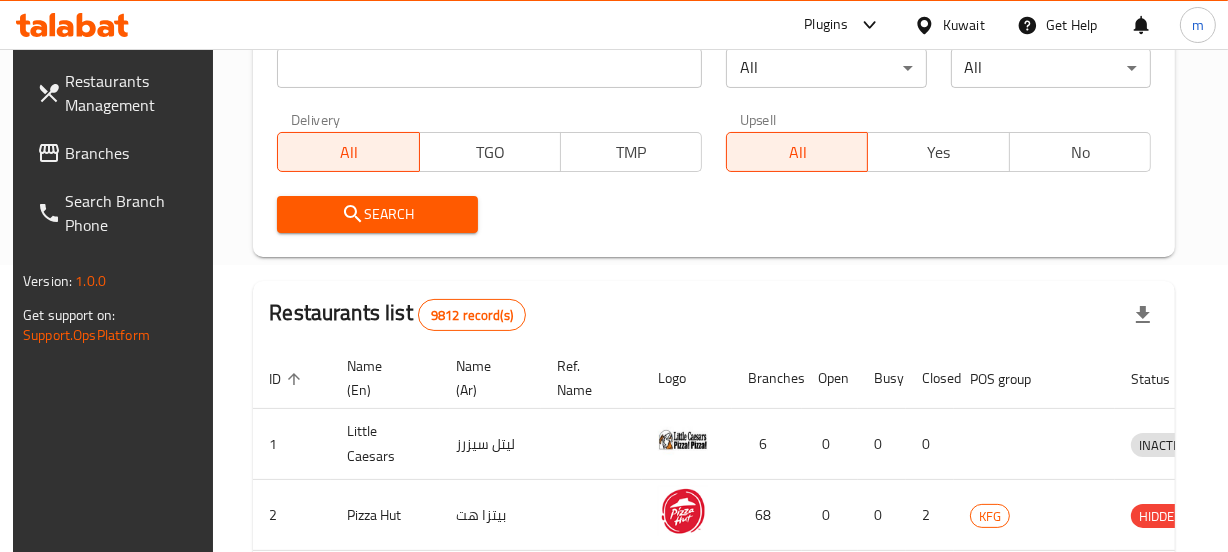 scroll, scrollTop: 354, scrollLeft: 0, axis: vertical 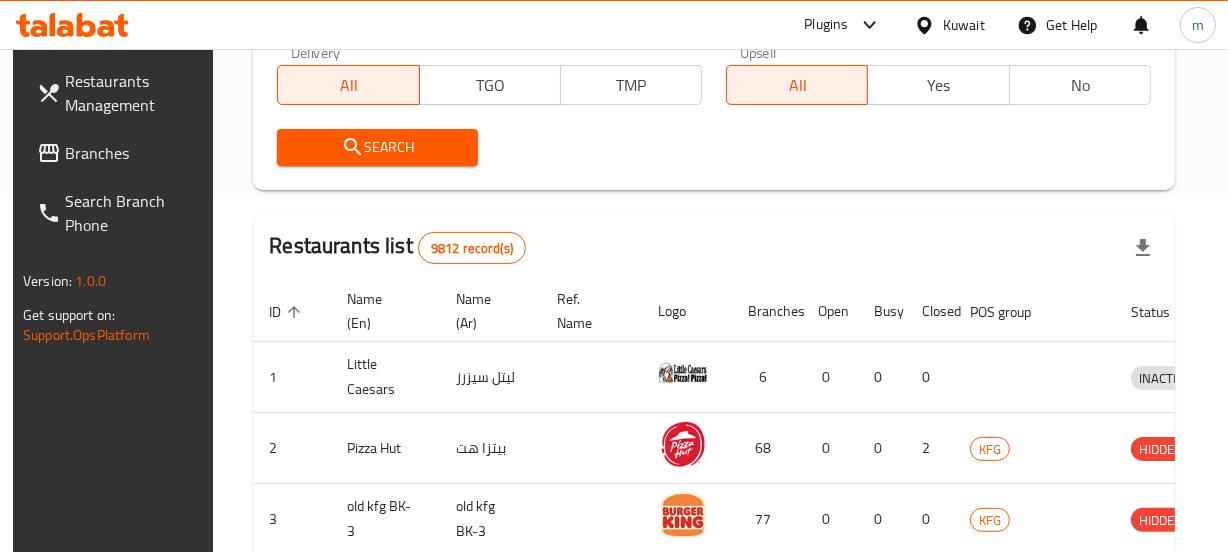 click on "Branches" at bounding box center [133, 153] 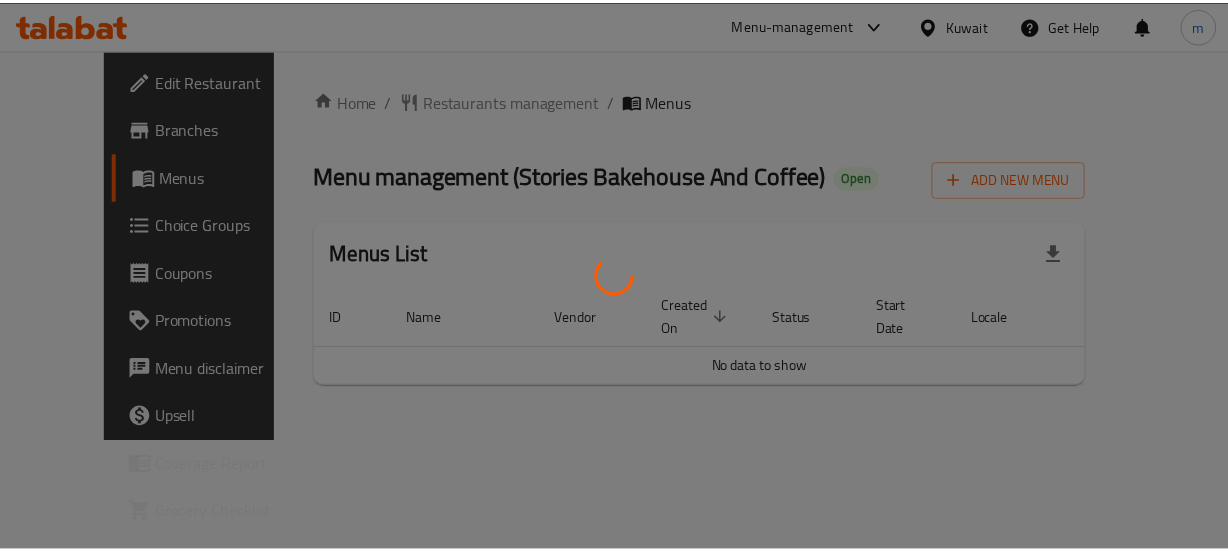 scroll, scrollTop: 0, scrollLeft: 0, axis: both 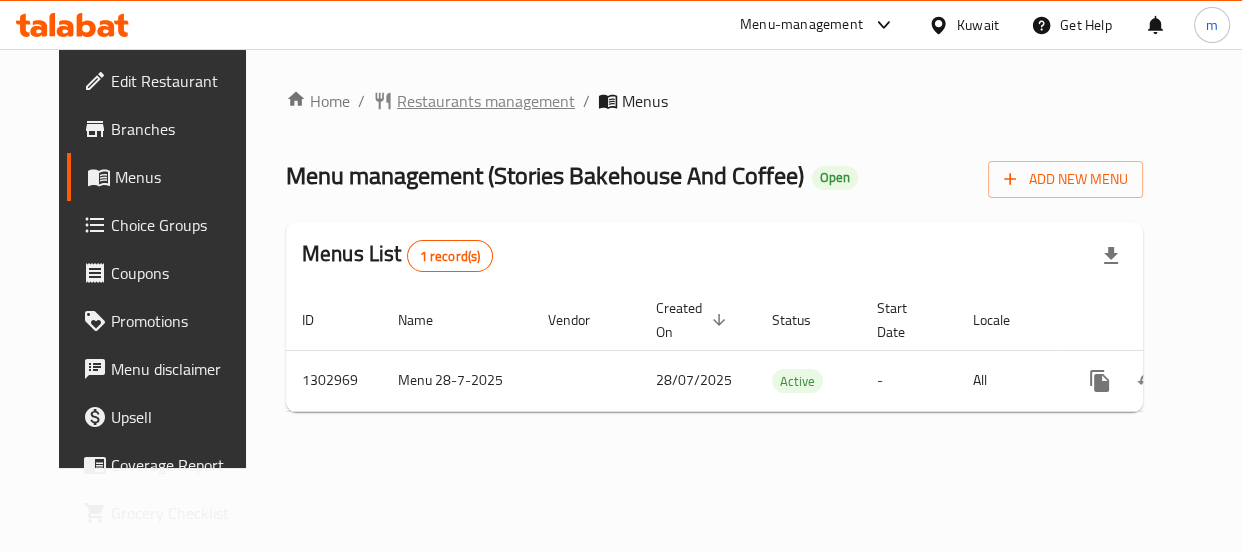 click on "Restaurants management" at bounding box center (486, 101) 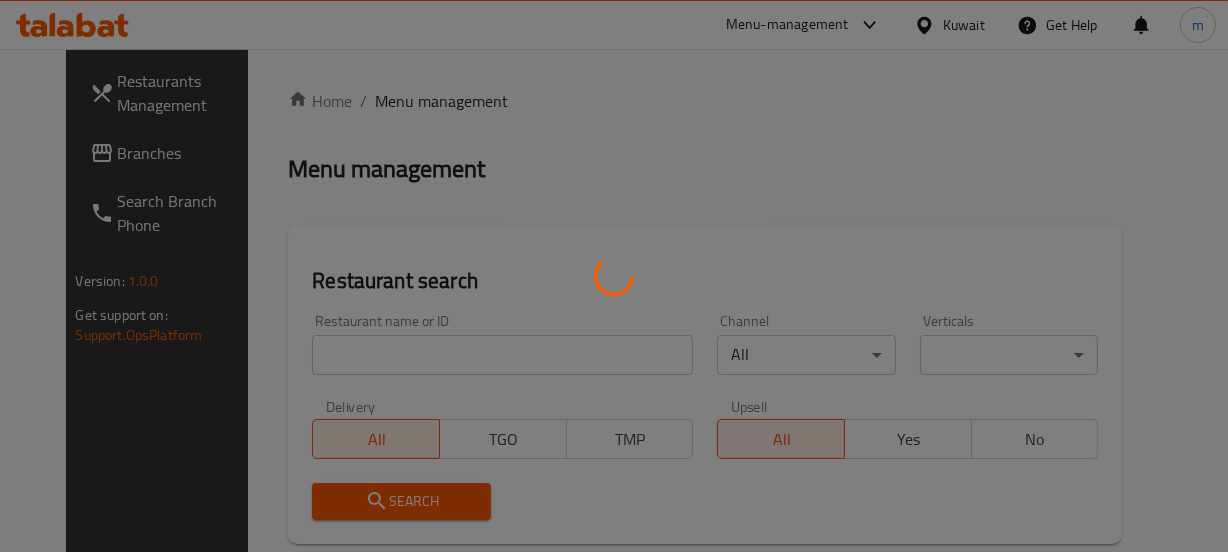 click at bounding box center (614, 276) 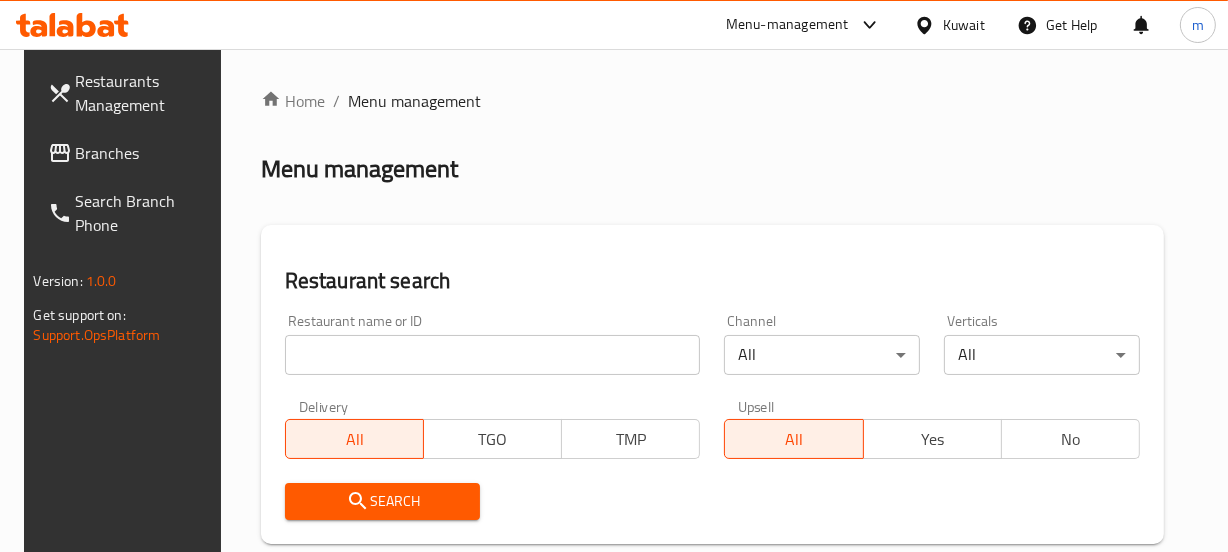 click at bounding box center (614, 276) 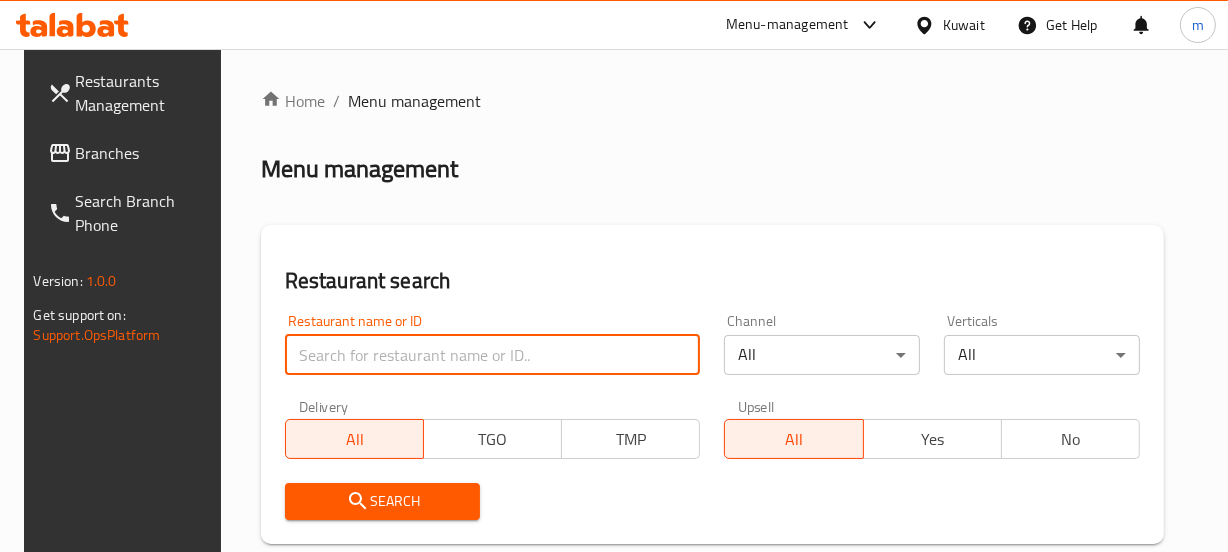 paste on "702642" 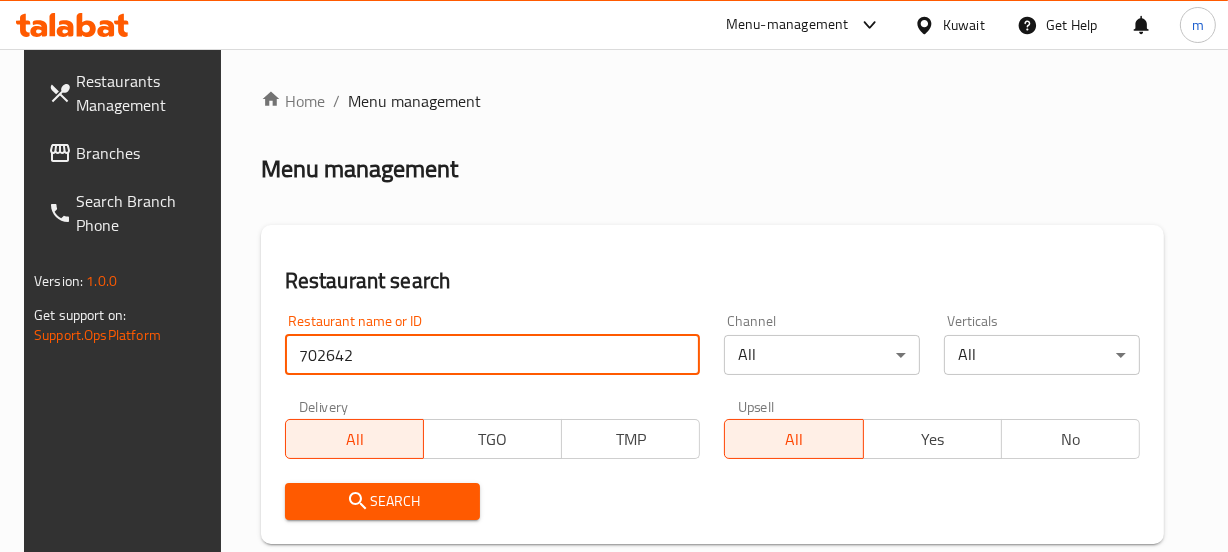 type on "702642" 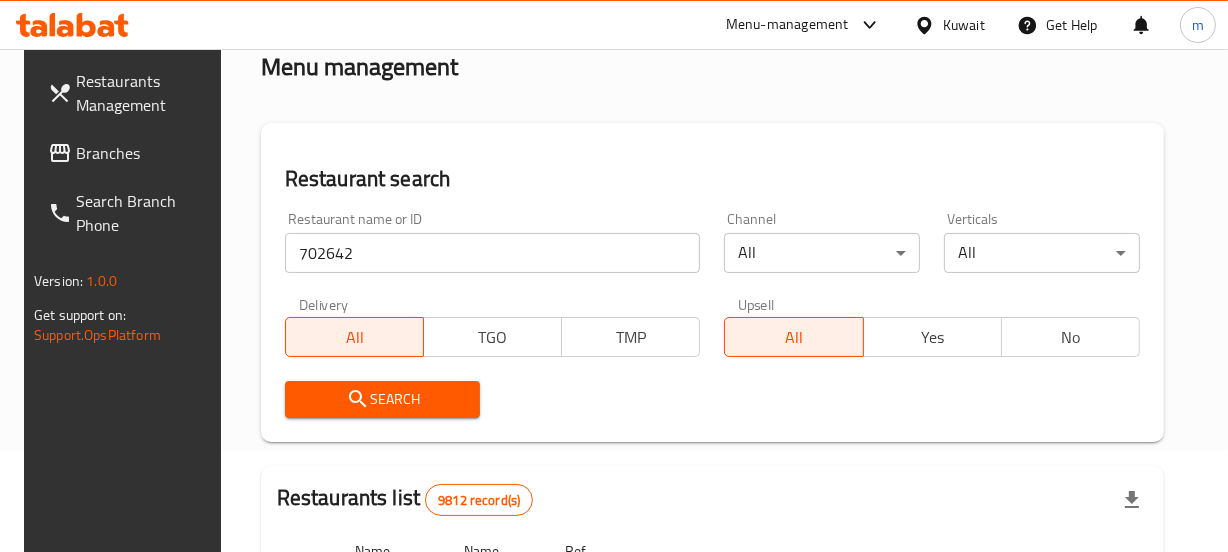scroll, scrollTop: 363, scrollLeft: 0, axis: vertical 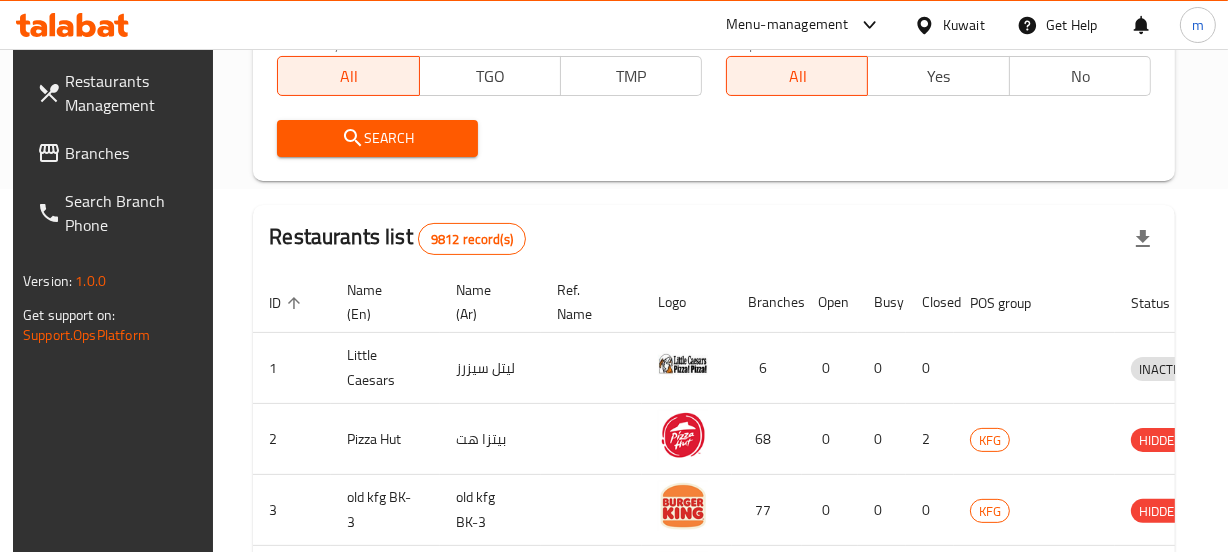 click on "Search" at bounding box center (377, 138) 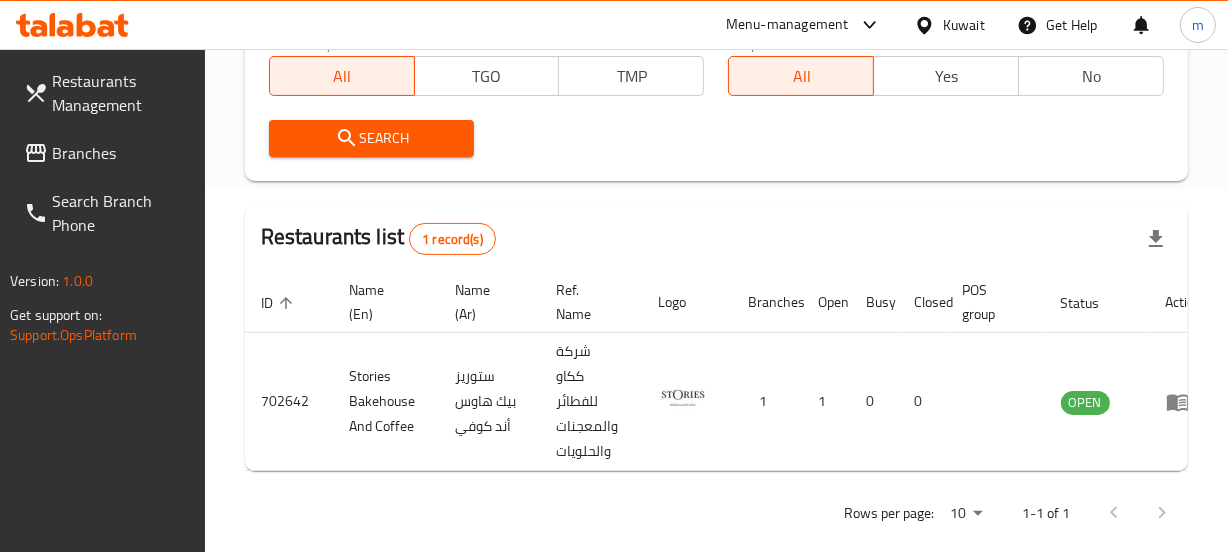 scroll, scrollTop: 0, scrollLeft: 28, axis: horizontal 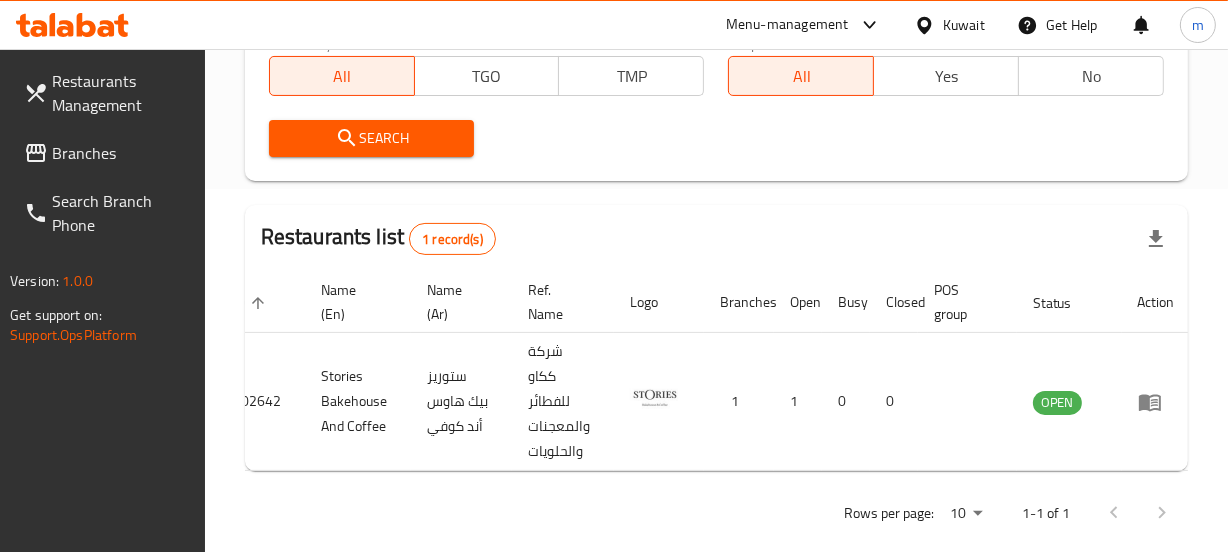 click on "Kuwait" at bounding box center (964, 25) 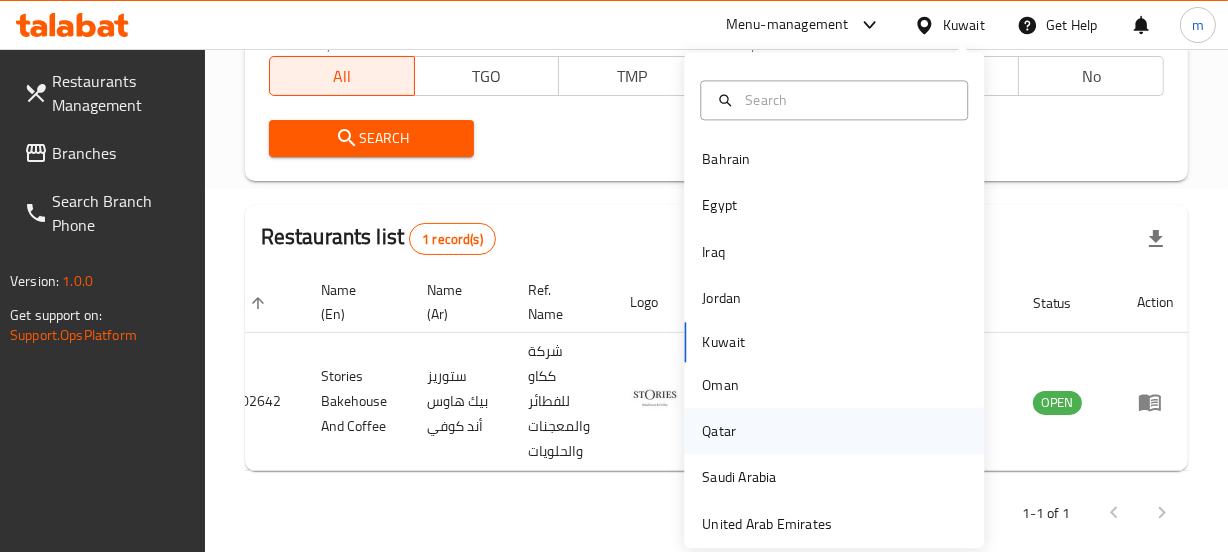 click on "Qatar" at bounding box center (719, 431) 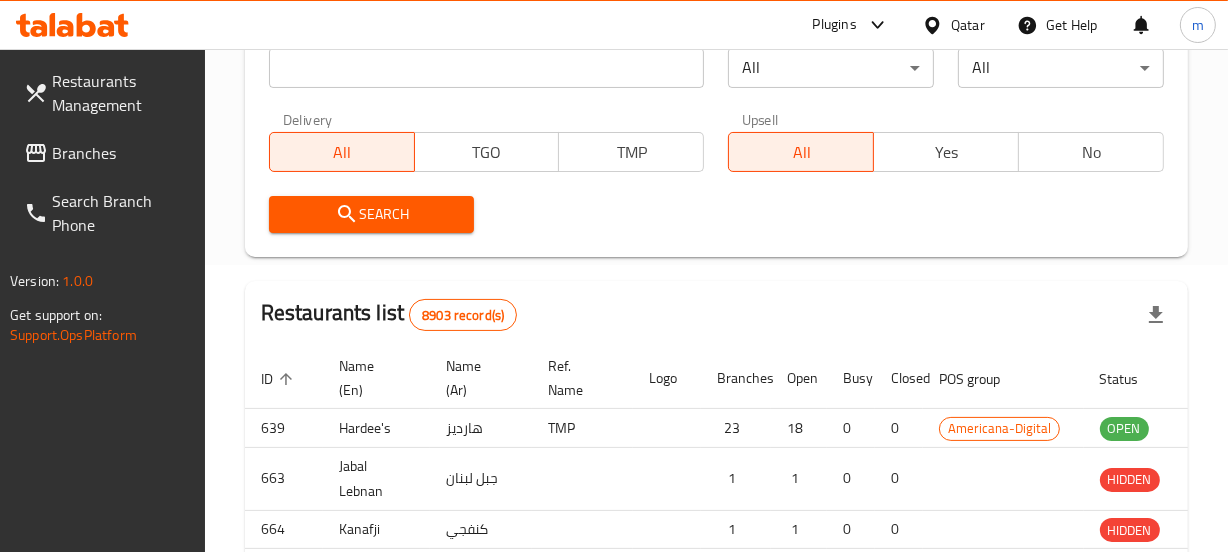 scroll, scrollTop: 363, scrollLeft: 0, axis: vertical 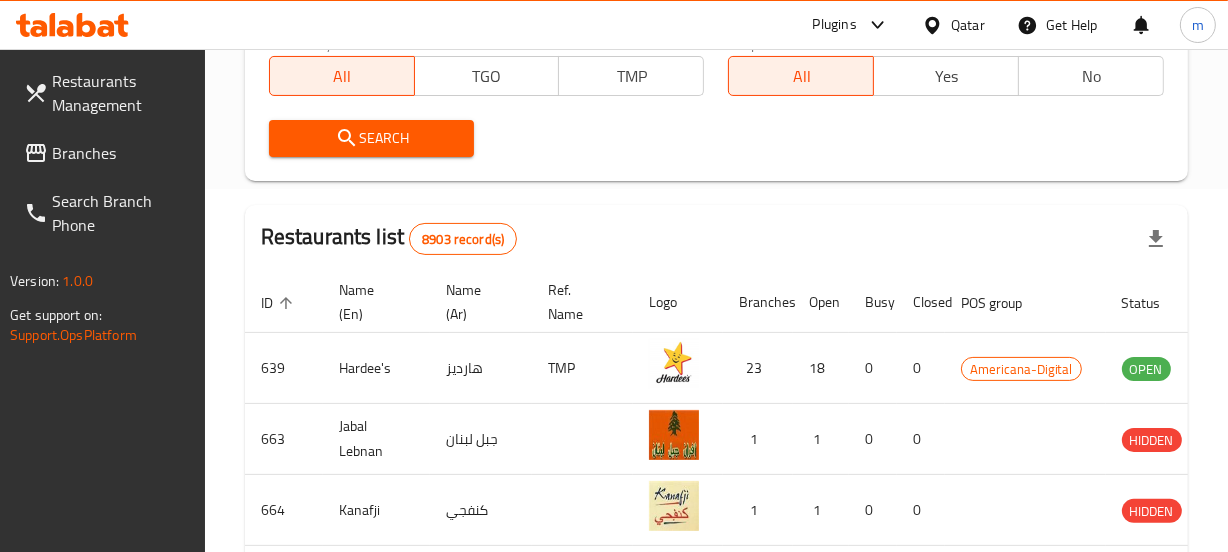 click on "Branches" at bounding box center [120, 153] 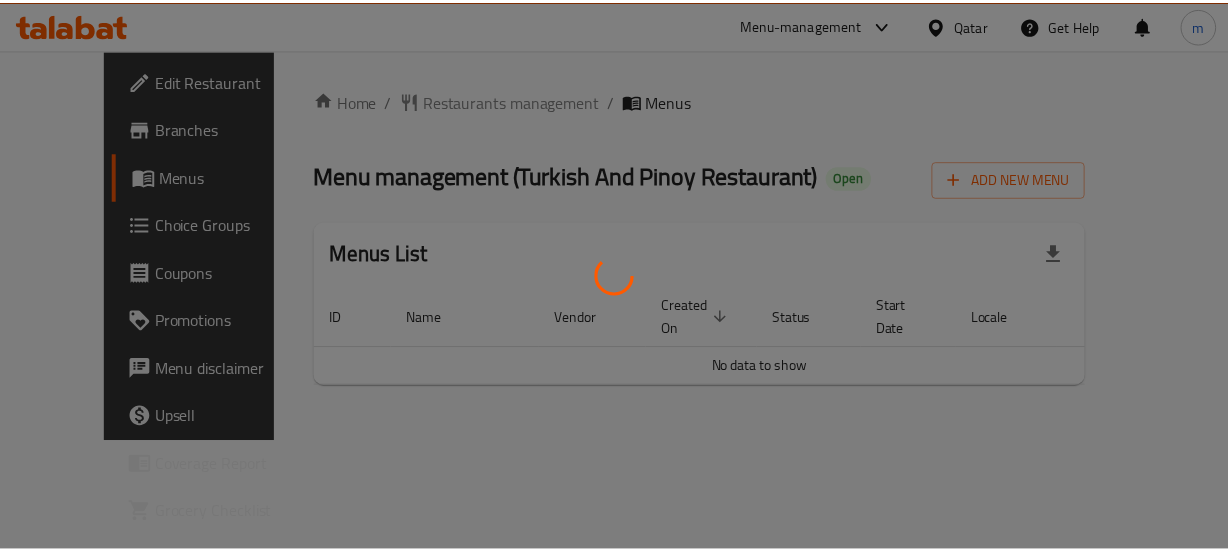 scroll, scrollTop: 0, scrollLeft: 0, axis: both 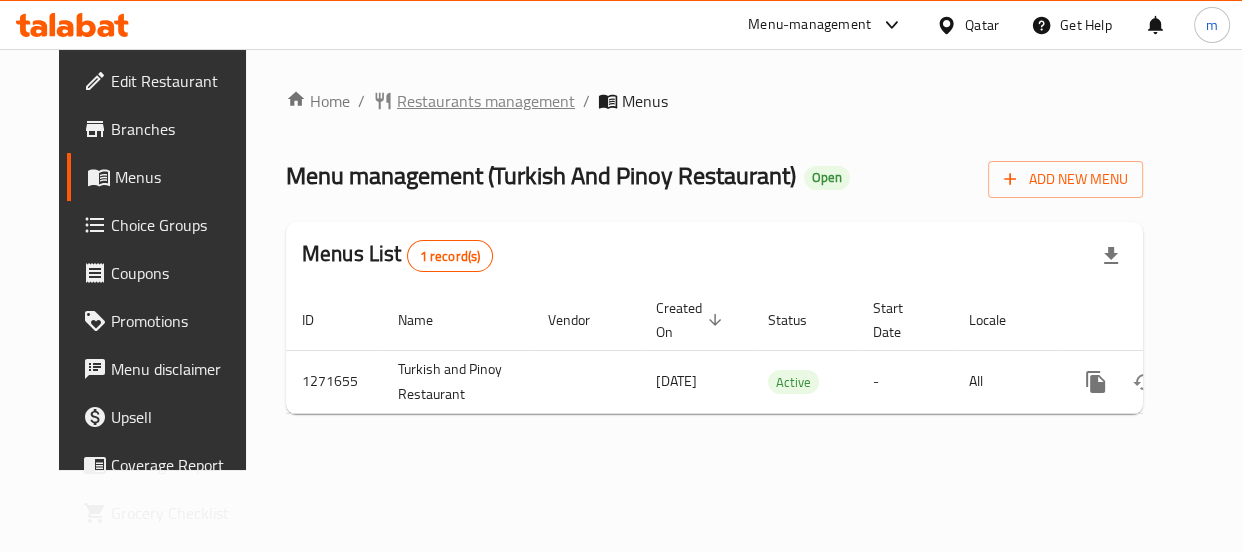 click on "Restaurants management" at bounding box center [486, 101] 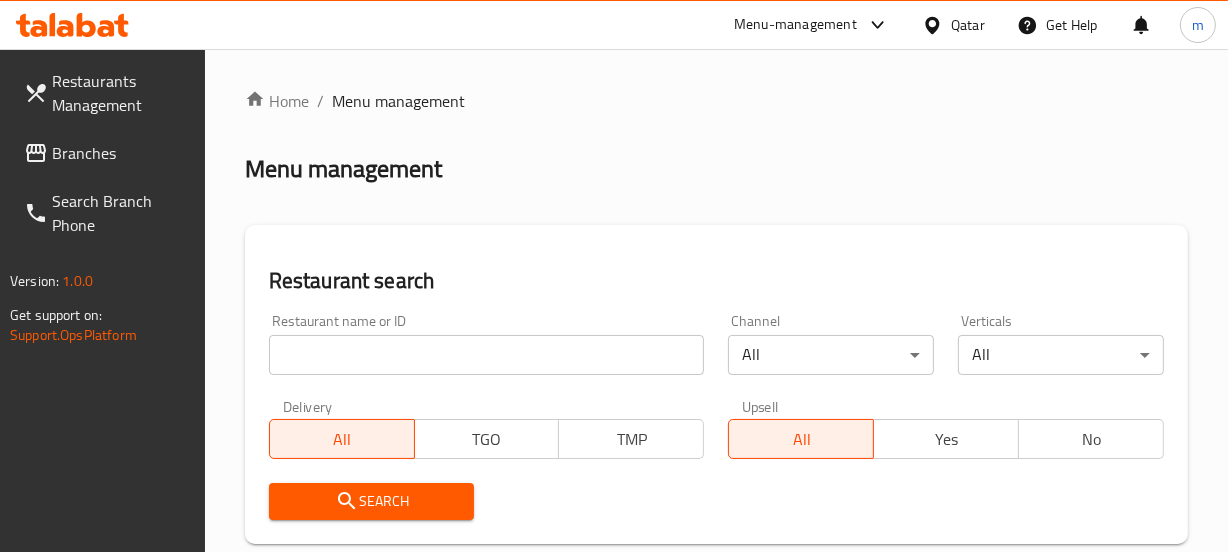click at bounding box center [487, 355] 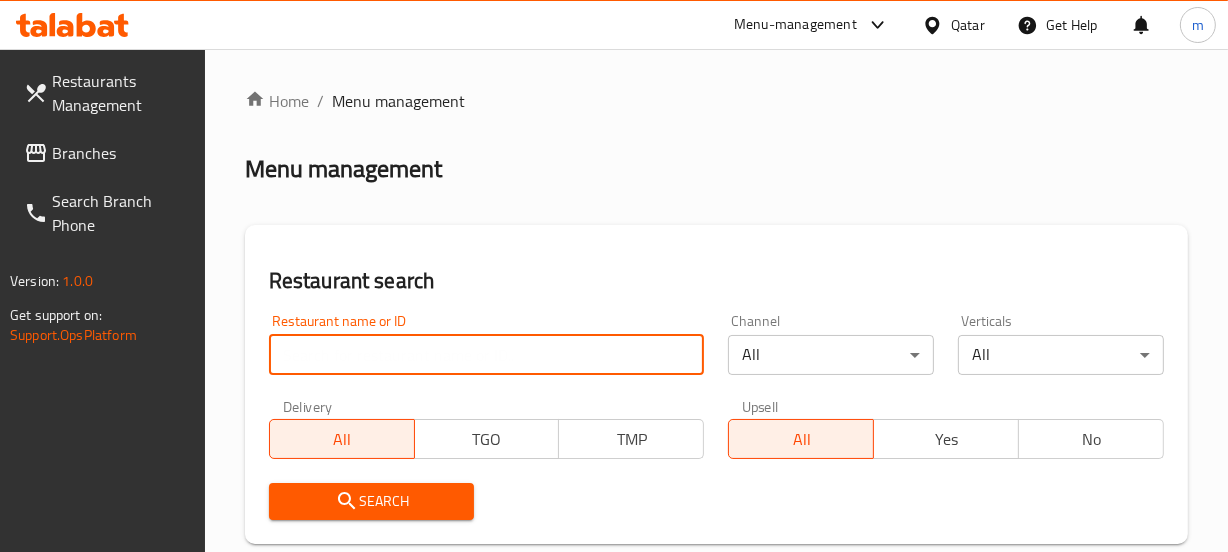 paste on "689855" 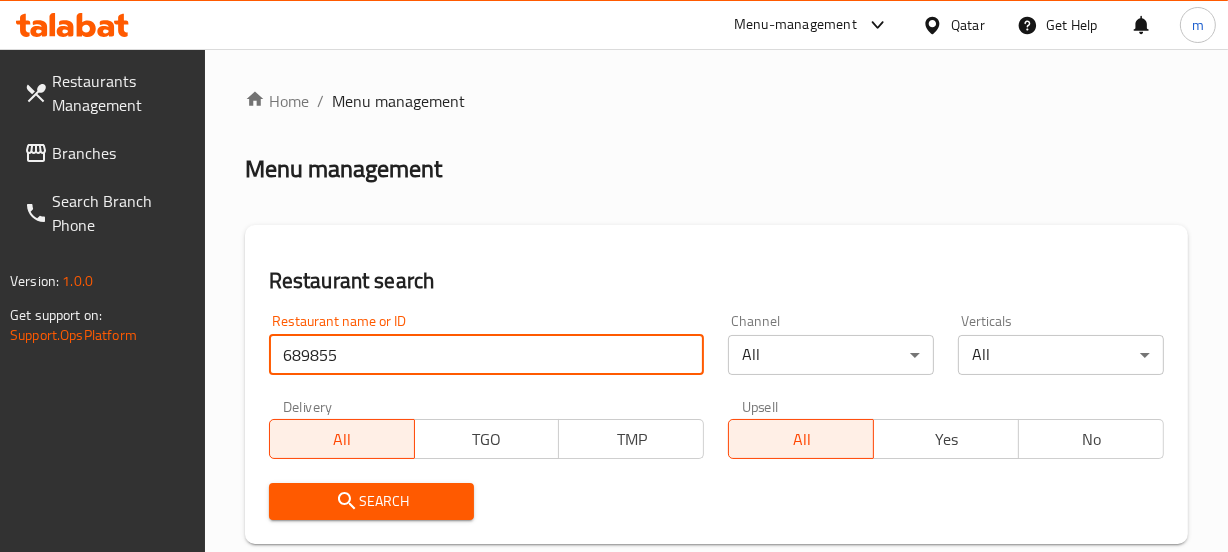 type on "689855" 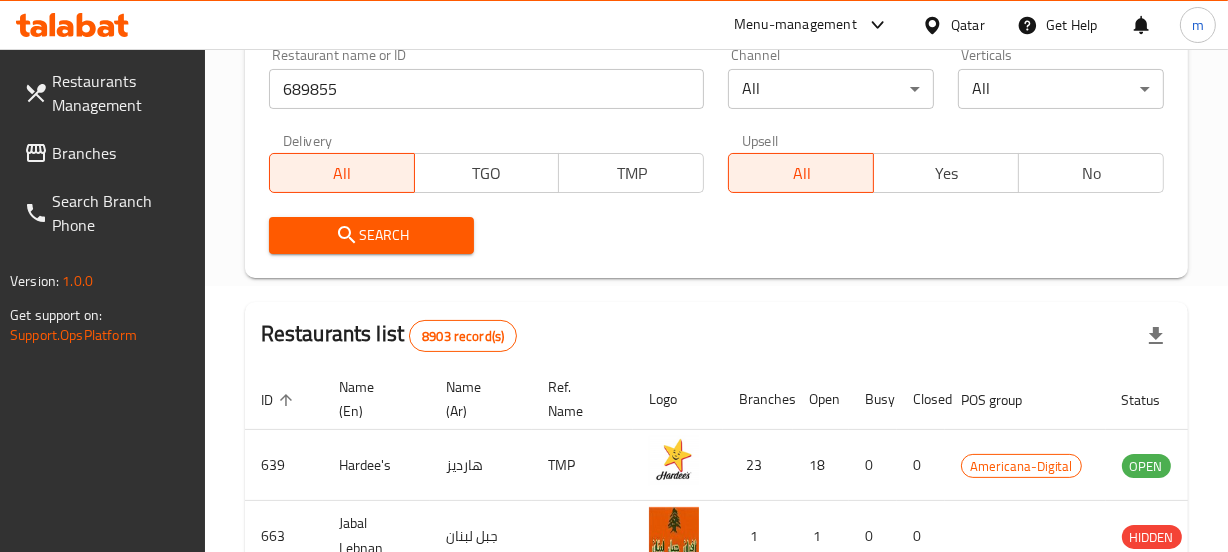 scroll, scrollTop: 272, scrollLeft: 0, axis: vertical 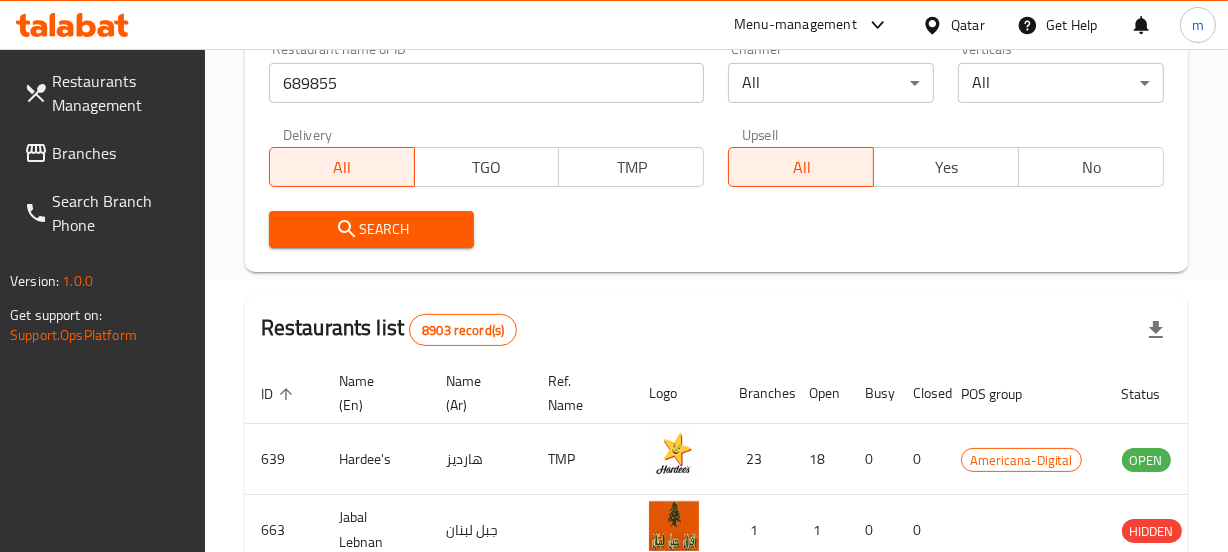 click on "Search" at bounding box center (372, 229) 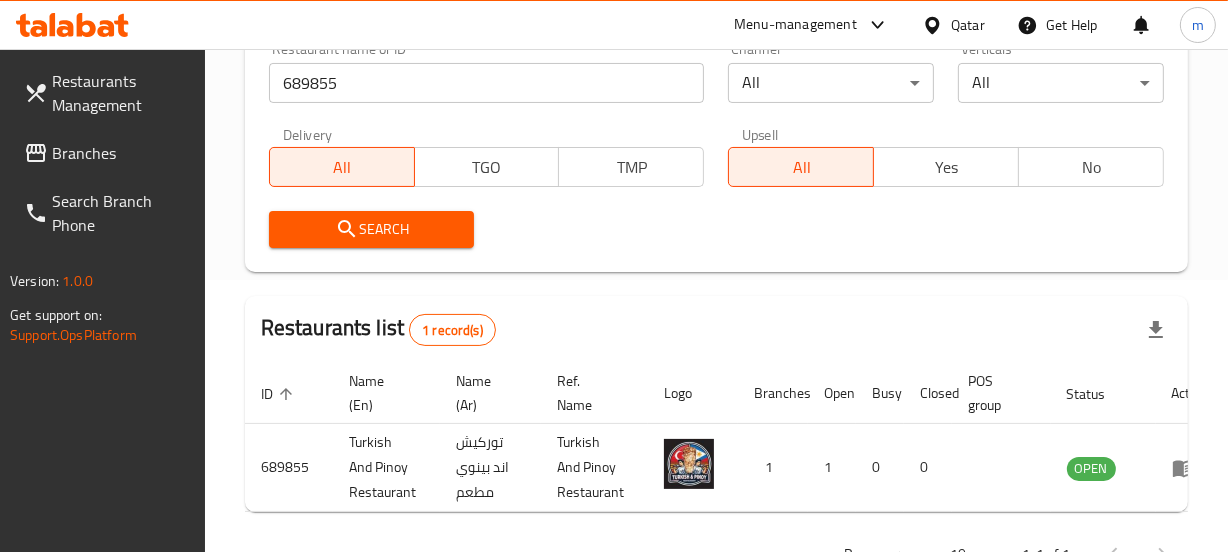 scroll, scrollTop: 0, scrollLeft: 32, axis: horizontal 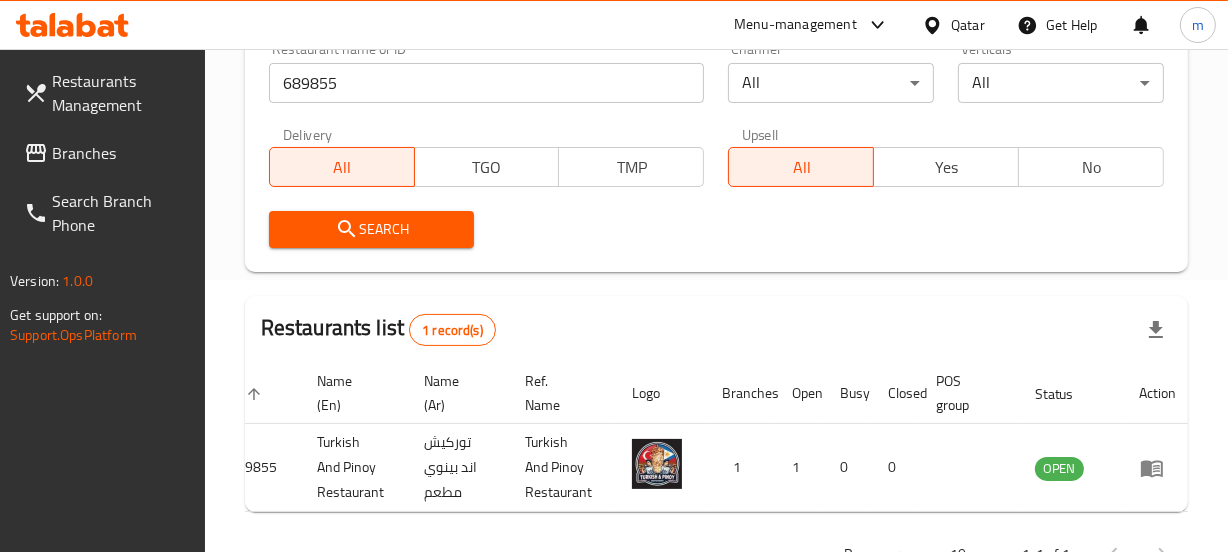 click on "Qatar" at bounding box center (953, 25) 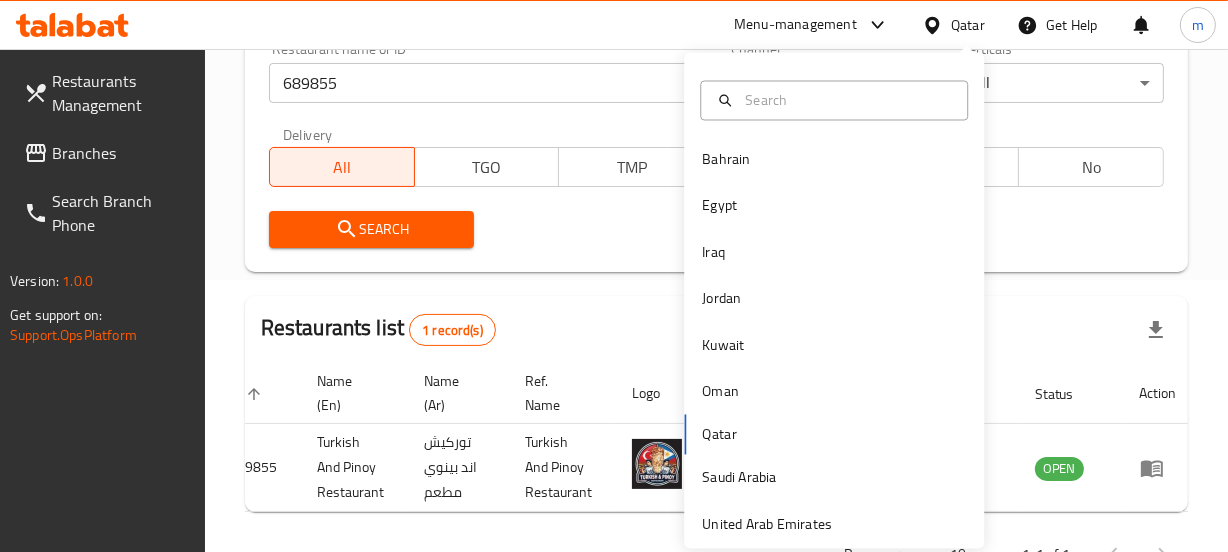 scroll, scrollTop: 10, scrollLeft: 0, axis: vertical 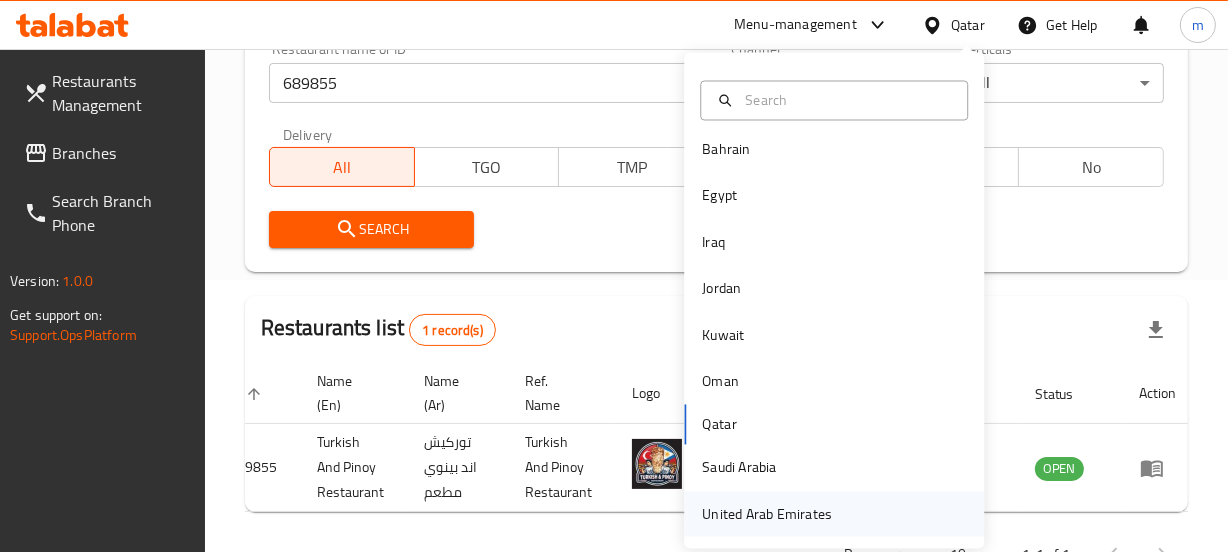 click on "United Arab Emirates" at bounding box center [767, 514] 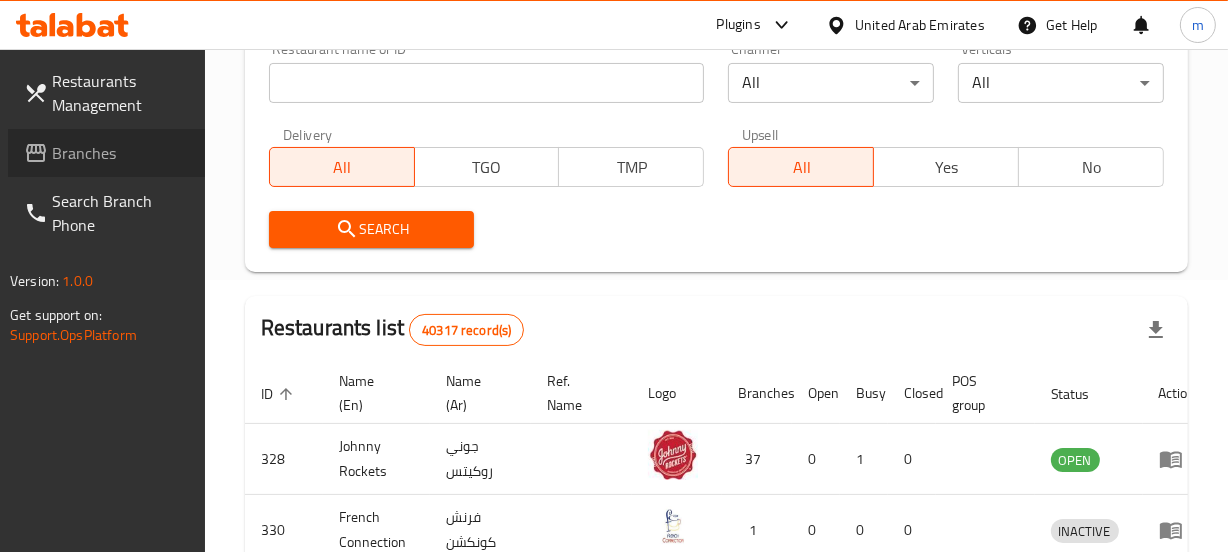 click on "Branches" at bounding box center [120, 153] 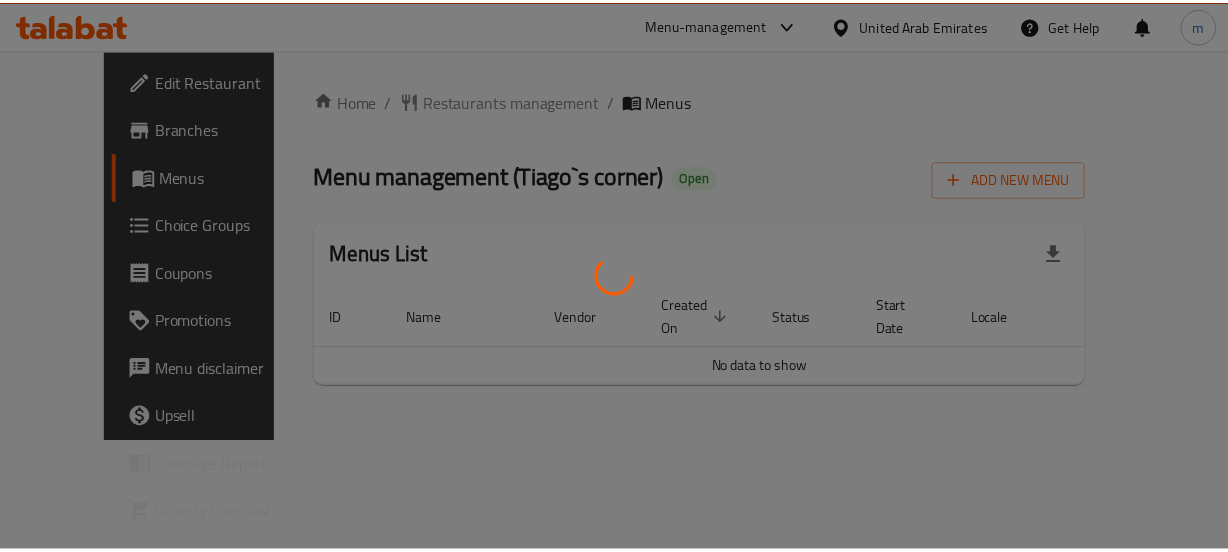 scroll, scrollTop: 0, scrollLeft: 0, axis: both 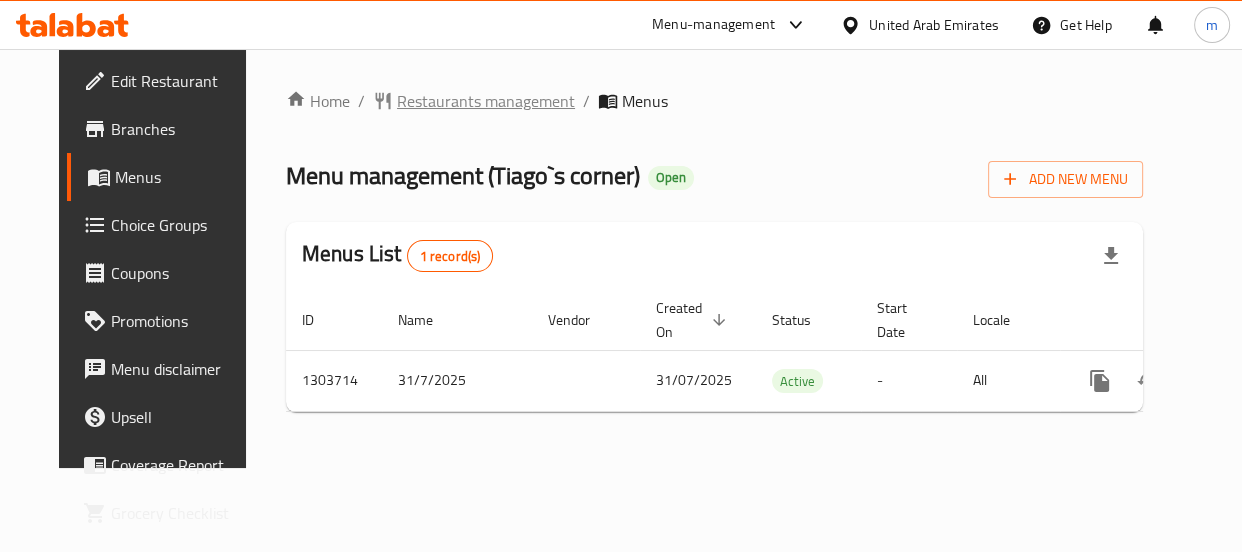 click on "Restaurants management" at bounding box center (486, 101) 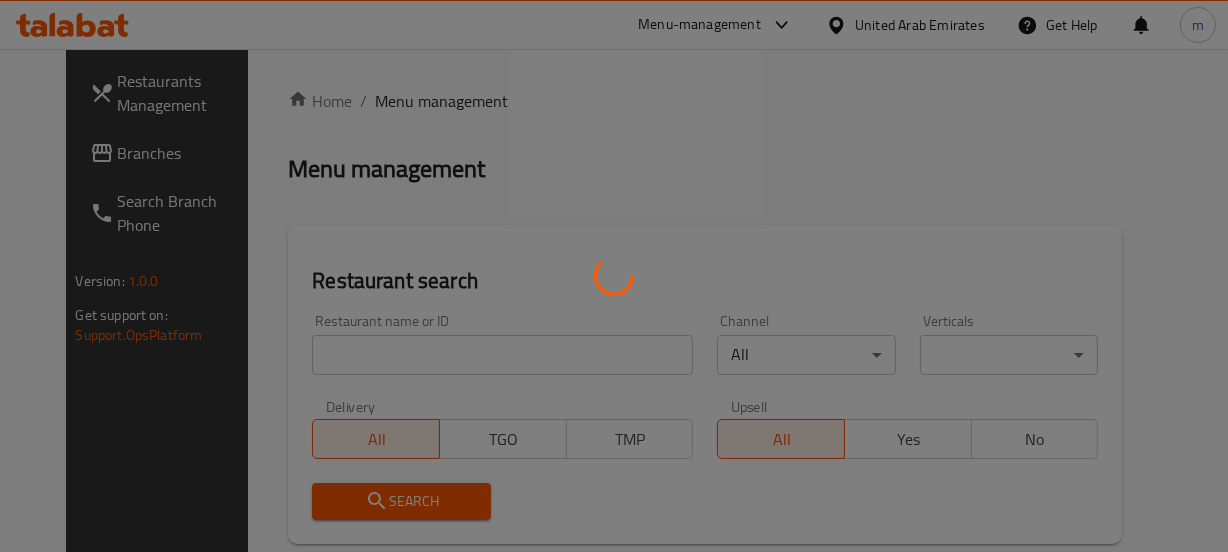 click at bounding box center [614, 276] 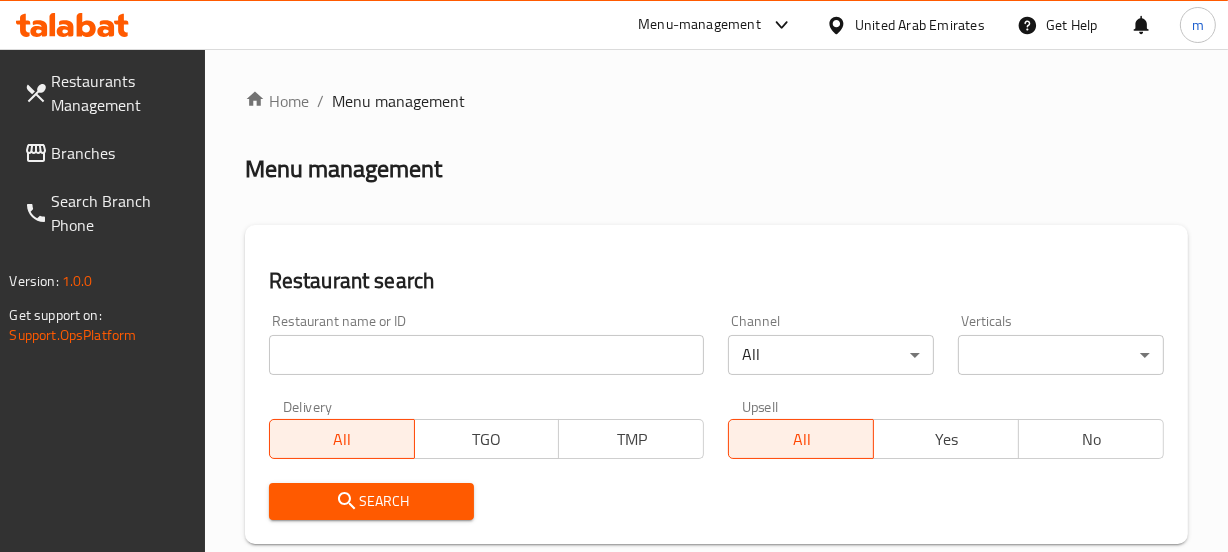 click on "Home / Menu management Menu management Restaurant search Restaurant name or ID Restaurant name or ID Channel All ​ Verticals ​ ​ Delivery All TGO TMP Upsell All Yes No   Search Restaurants list   40317 record(s) ID sorted ascending Name (En) Name (Ar) Ref. Name Logo Branches Open Busy Closed POS group Status Action 328 Johnny Rockets جوني روكيتس 37 0 1 0 OPEN 330 French Connection فرنش كونكشن 1 0 0 0 INACTIVE 339 Arz Lebanon أرز لبنان Al Karama,Al Barsha & Mirdif 9 1 0 2 OPEN 340 Mega Wraps ميجا رابس 3 0 0 0 INACTIVE 342 Sandella's Flatbread Cafe سانديلاز فلات براد 7 0 0 0 INACTIVE 343 Dragon Hut كوخ التنين 1 0 0 0 INACTIVE 348 Thai Kitchen المطبخ التايلندى 1 0 0 0 INACTIVE 349 Mughal  موغل 1 0 0 0 HIDDEN 350 HOT N COOL (Old) هوت و كول 1 0 0 0 INACTIVE 355 Al Habasha  الحبشة 11 1 0 0 HIDDEN Rows per page: 10 1-10 of 40317" at bounding box center (716, 742) 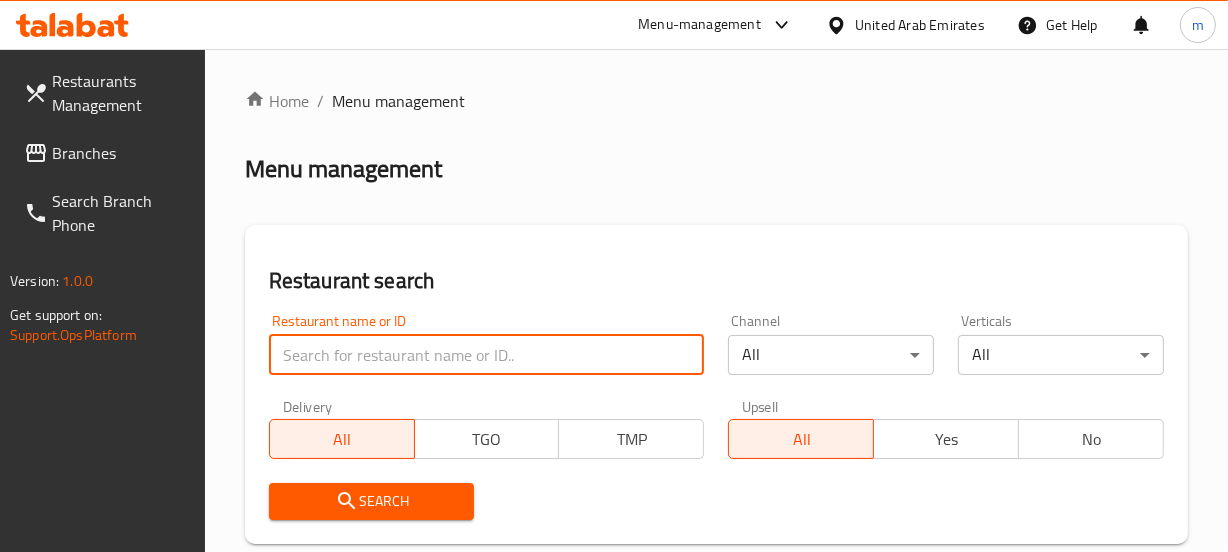 click at bounding box center [487, 355] 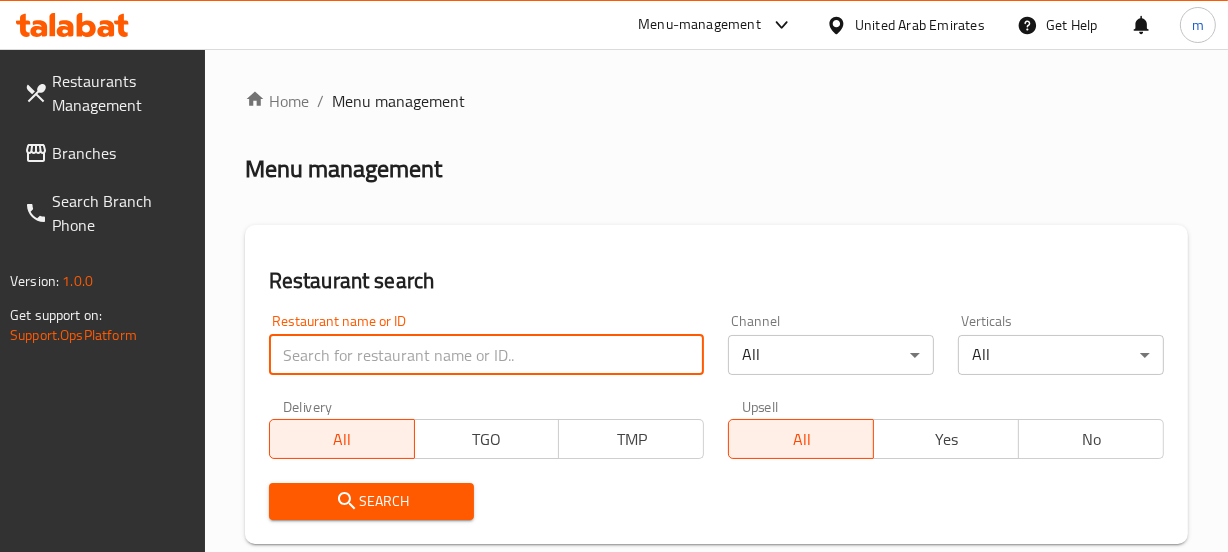 paste on "702945" 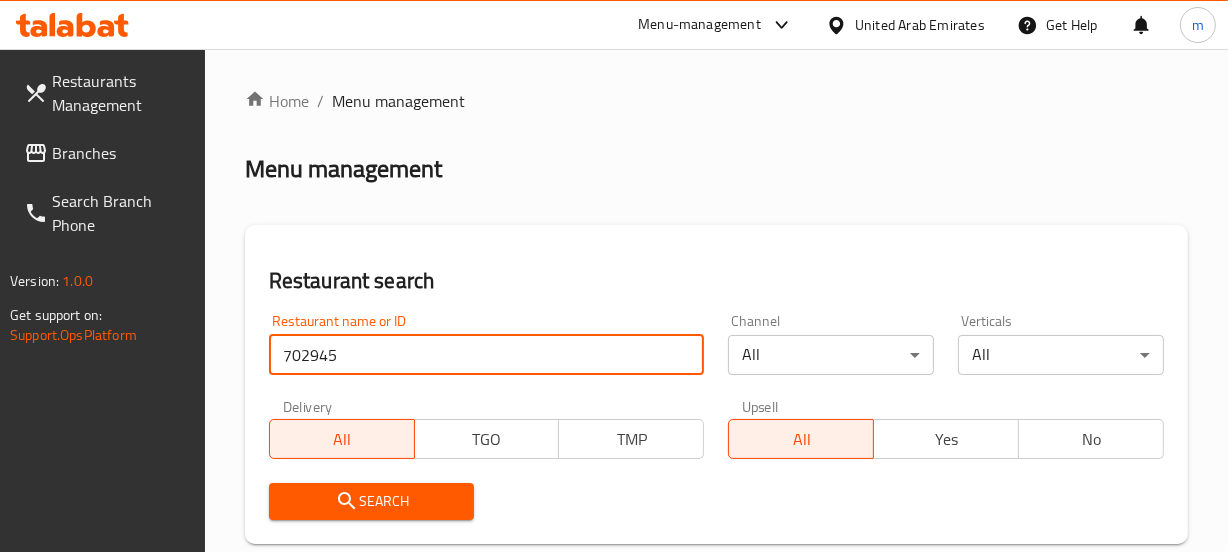 type on "702945" 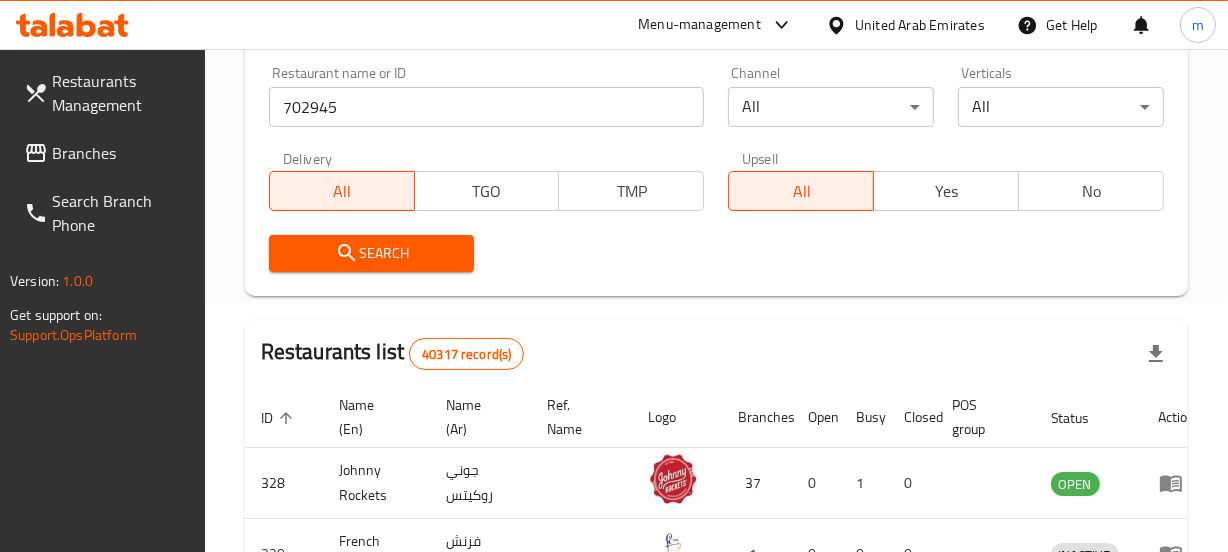 scroll, scrollTop: 272, scrollLeft: 0, axis: vertical 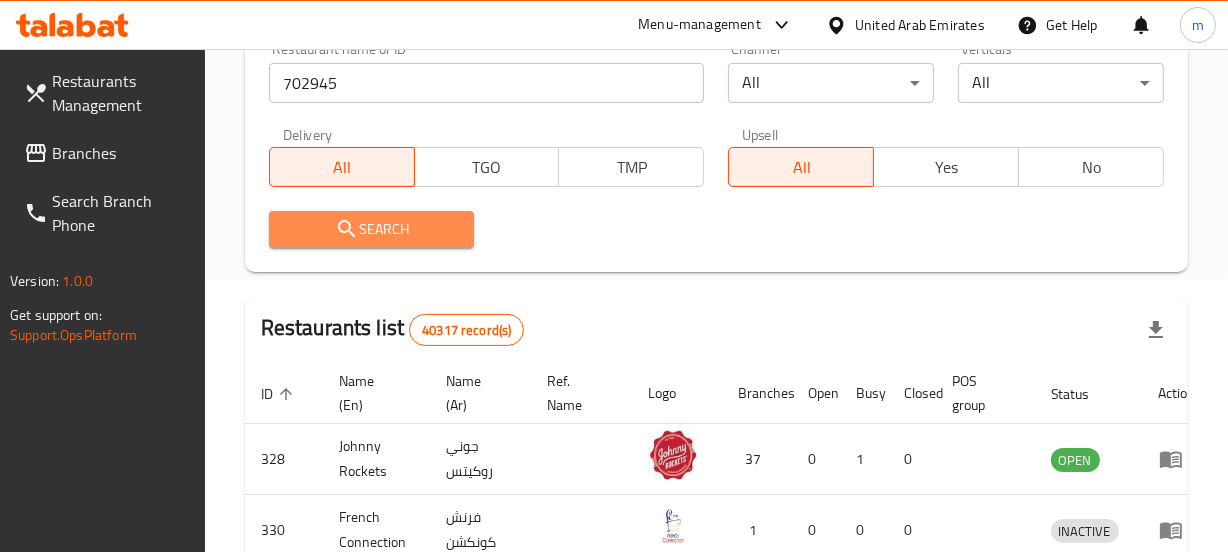 click on "Search" at bounding box center [372, 229] 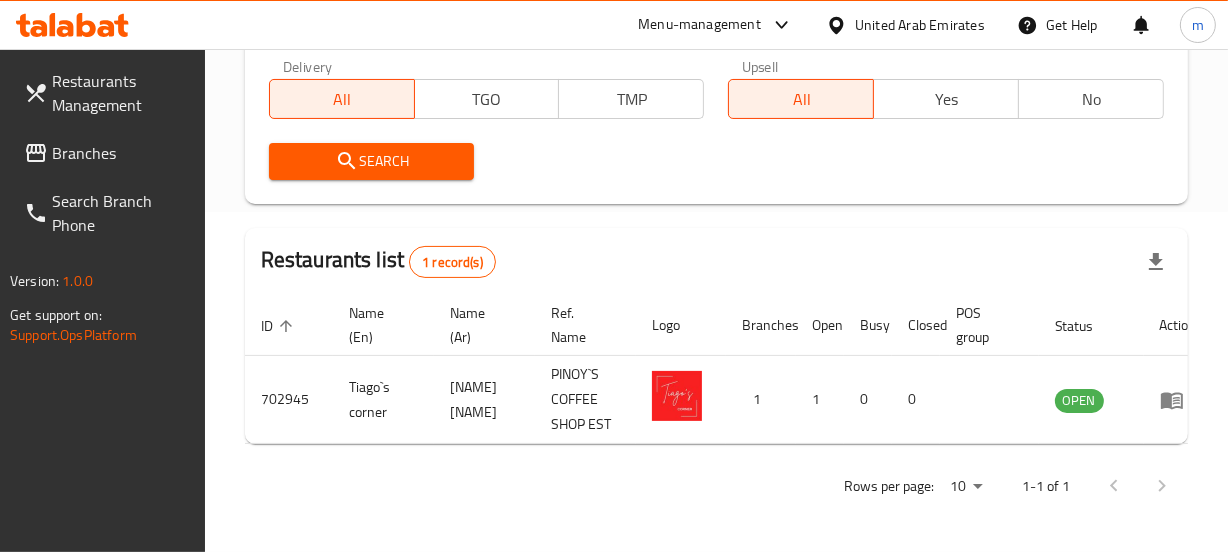 scroll, scrollTop: 354, scrollLeft: 0, axis: vertical 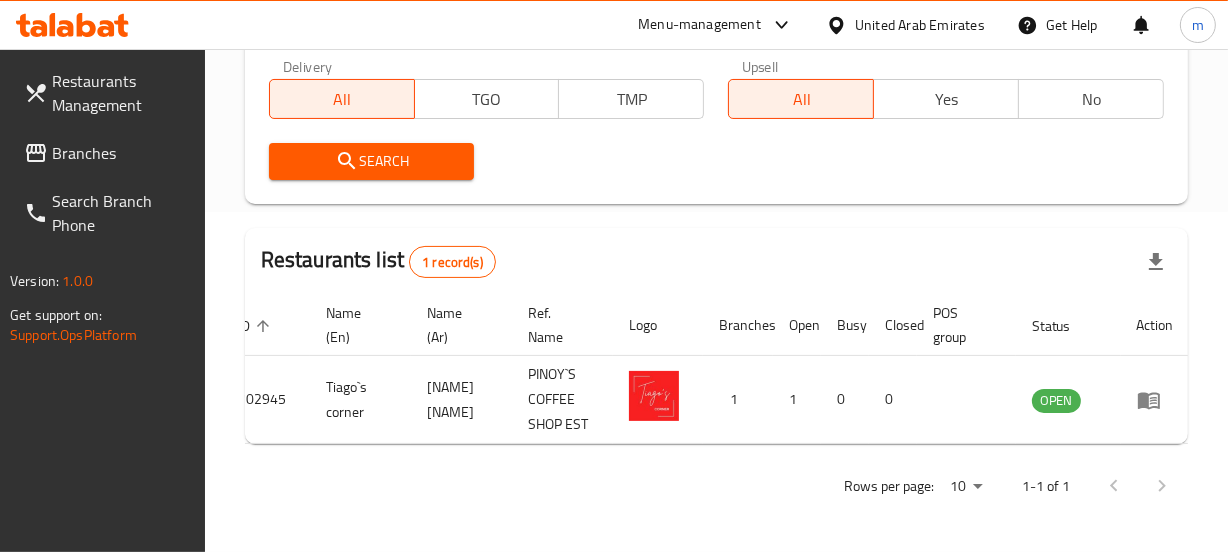 click on "Branches" at bounding box center [120, 153] 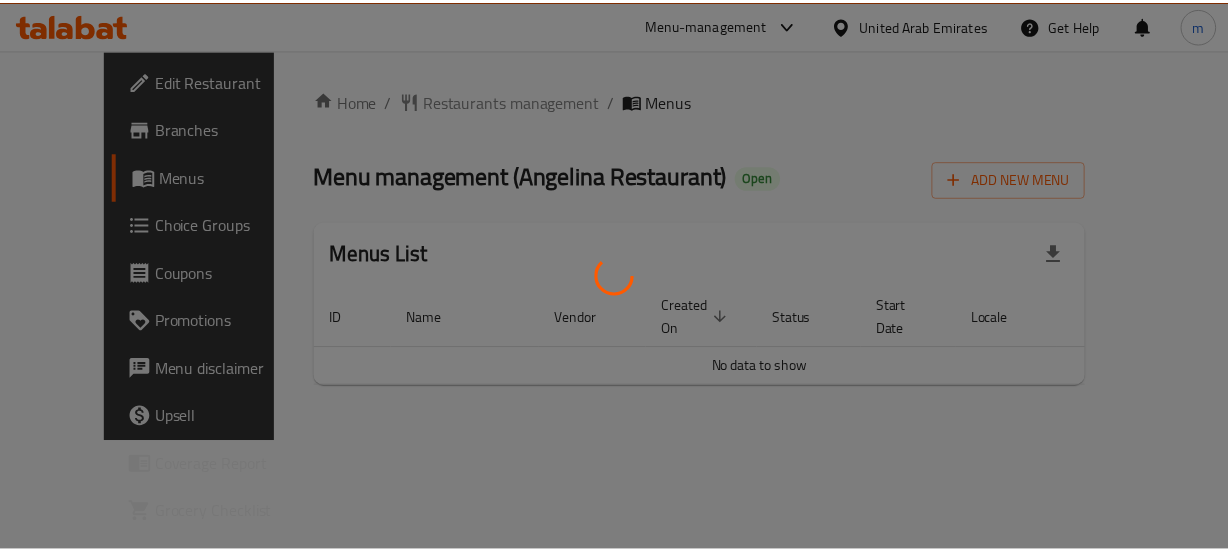 scroll, scrollTop: 0, scrollLeft: 0, axis: both 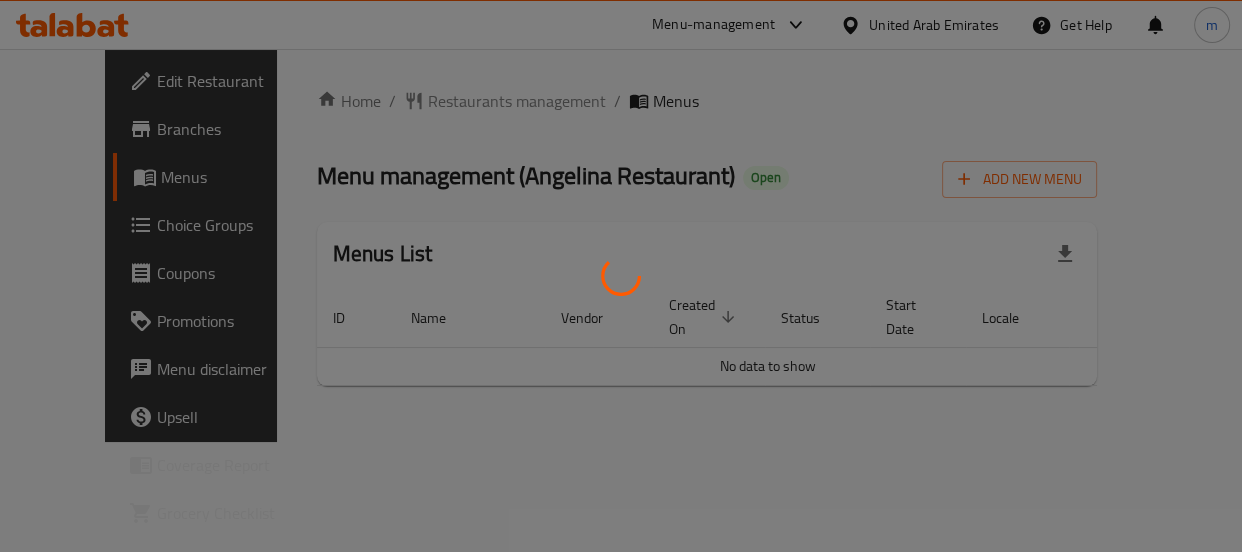 click at bounding box center [621, 276] 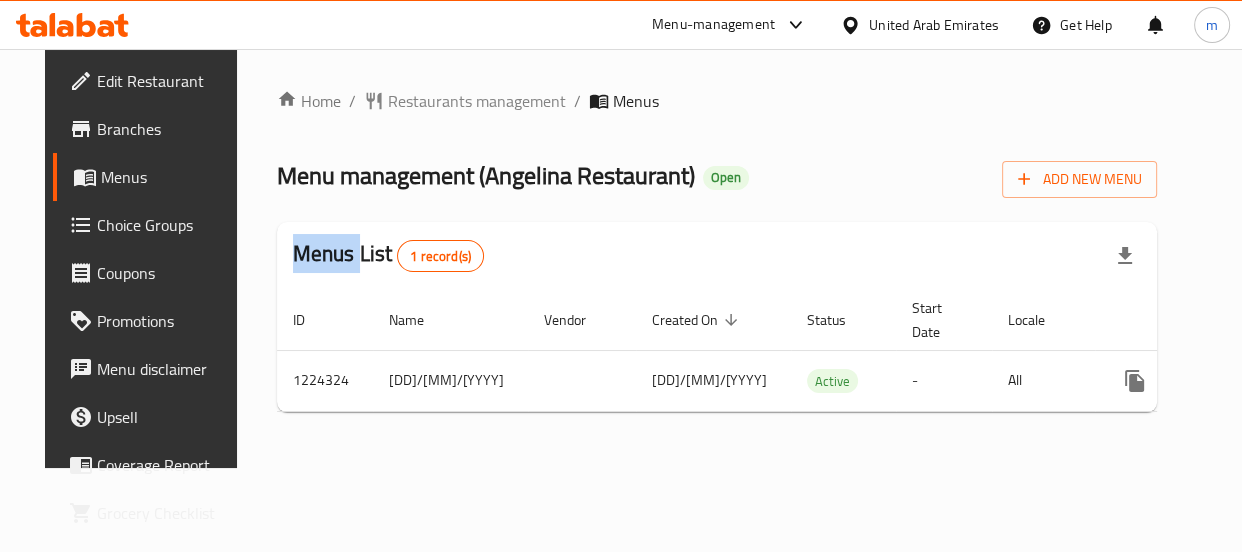 click at bounding box center [621, 276] 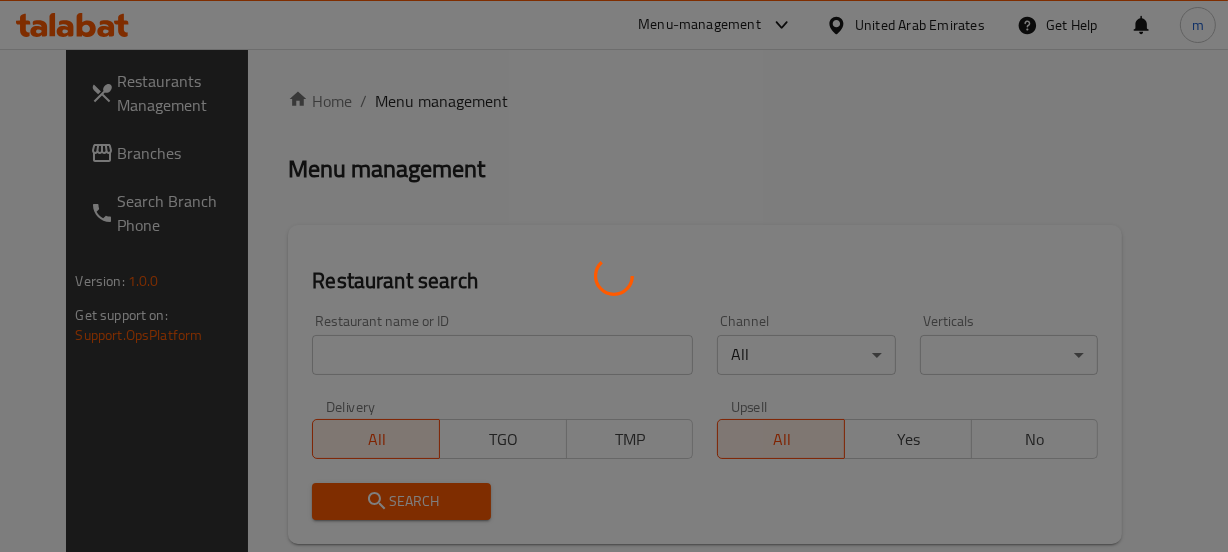 click at bounding box center (614, 276) 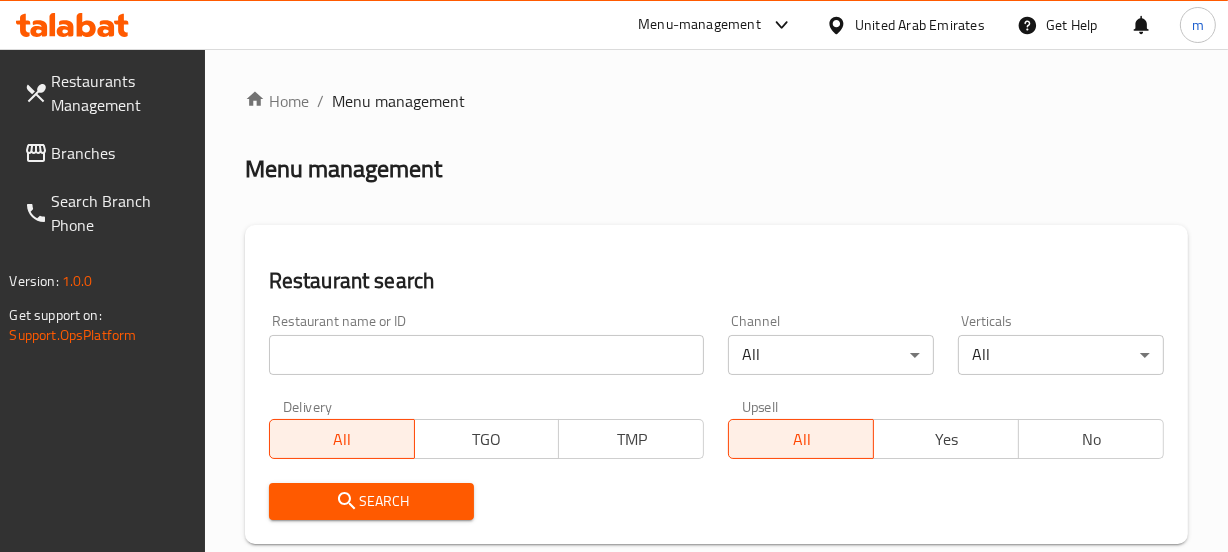 click at bounding box center [614, 276] 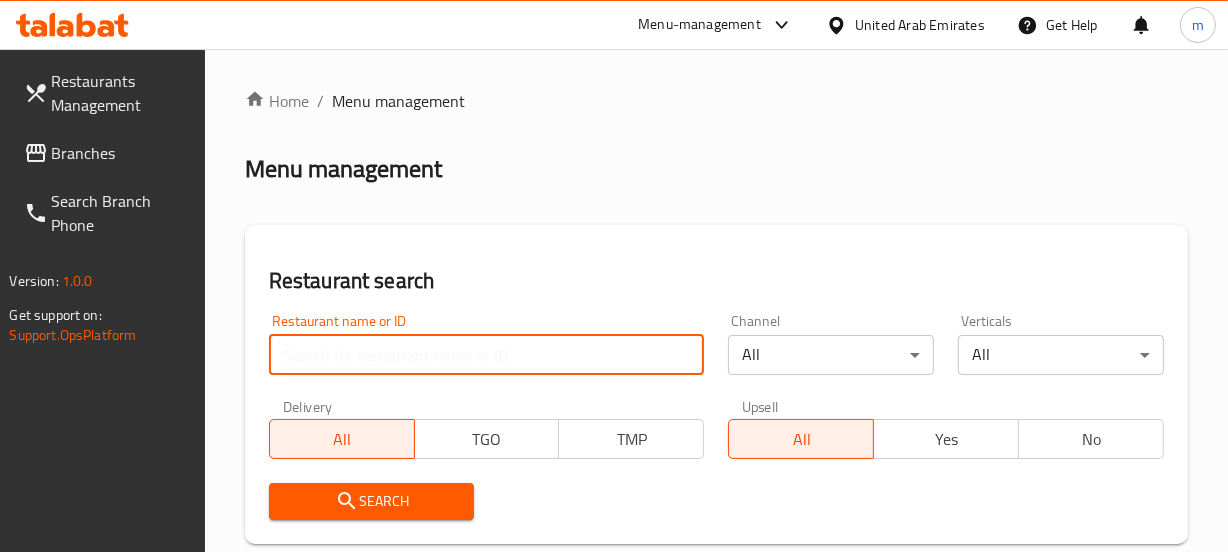 paste on "674921" 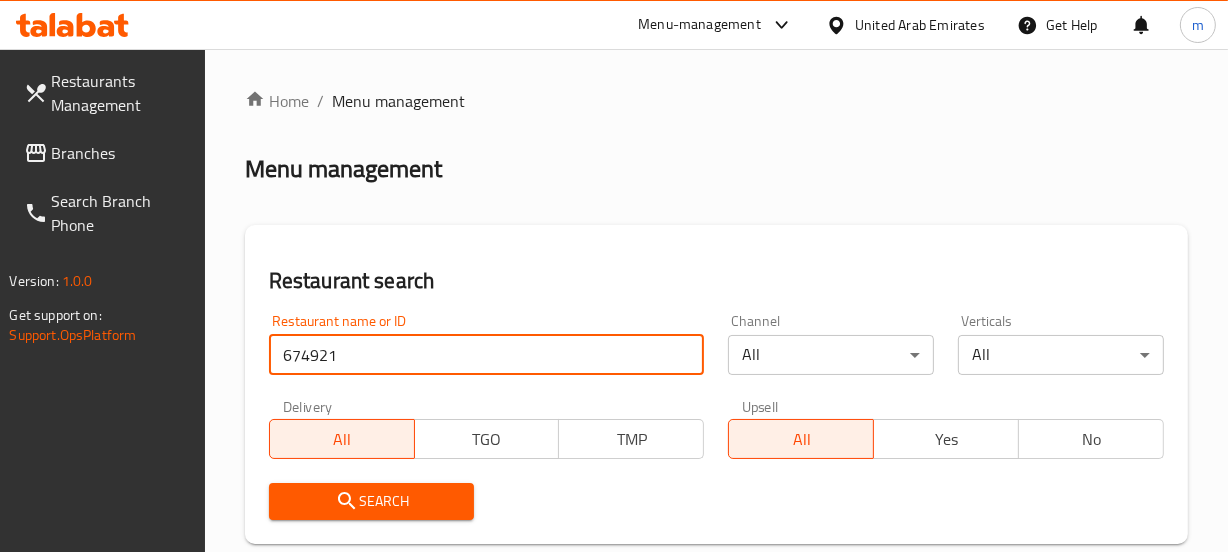 type on "674921" 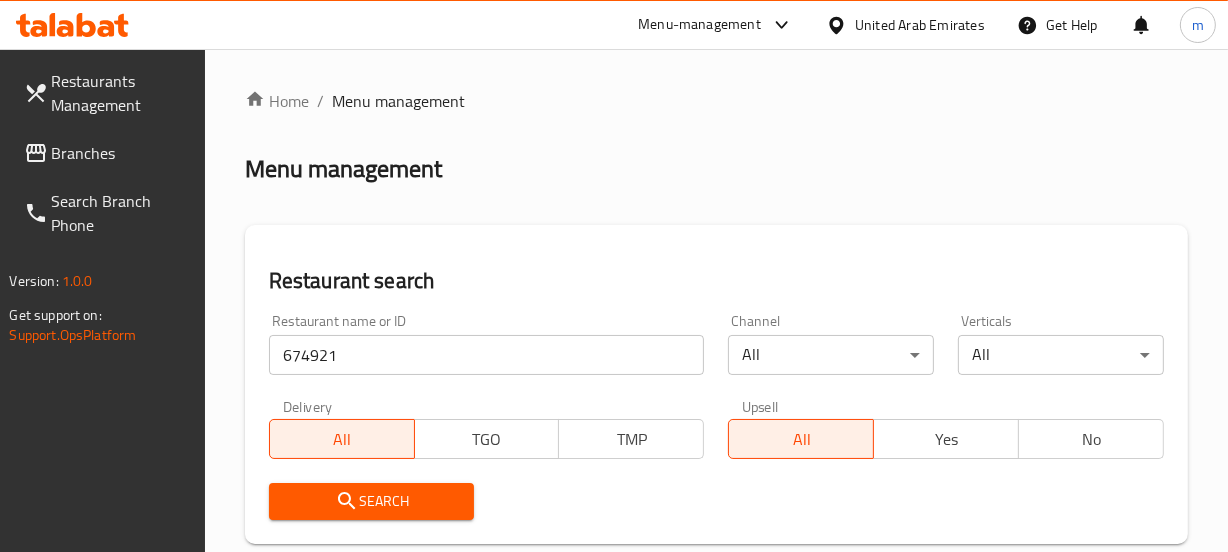 click on "Search" at bounding box center (372, 501) 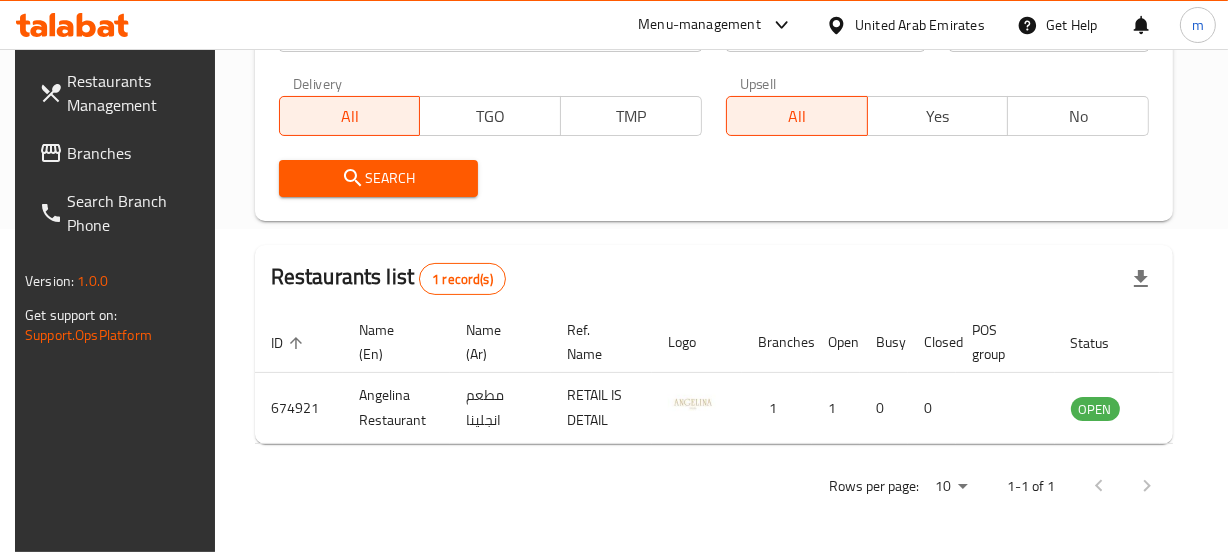 scroll, scrollTop: 337, scrollLeft: 0, axis: vertical 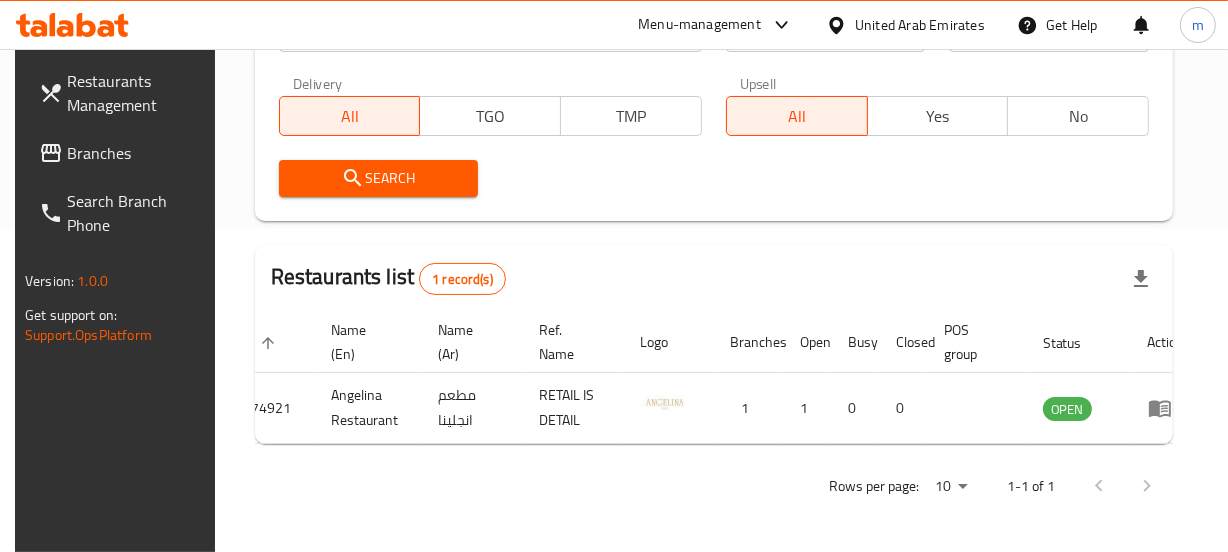 click at bounding box center (53, 153) 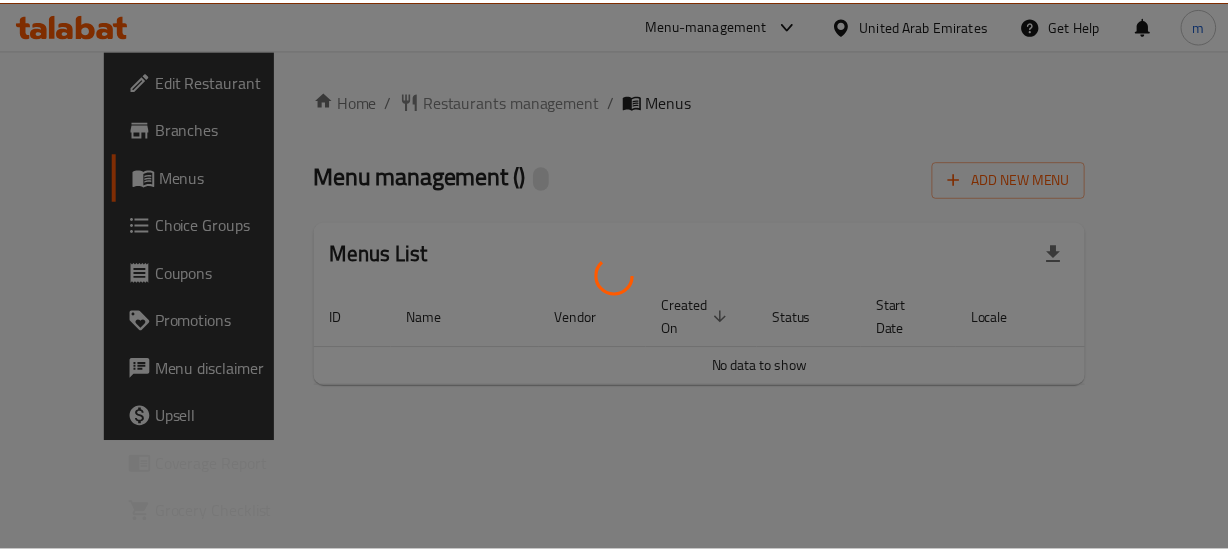 scroll, scrollTop: 0, scrollLeft: 0, axis: both 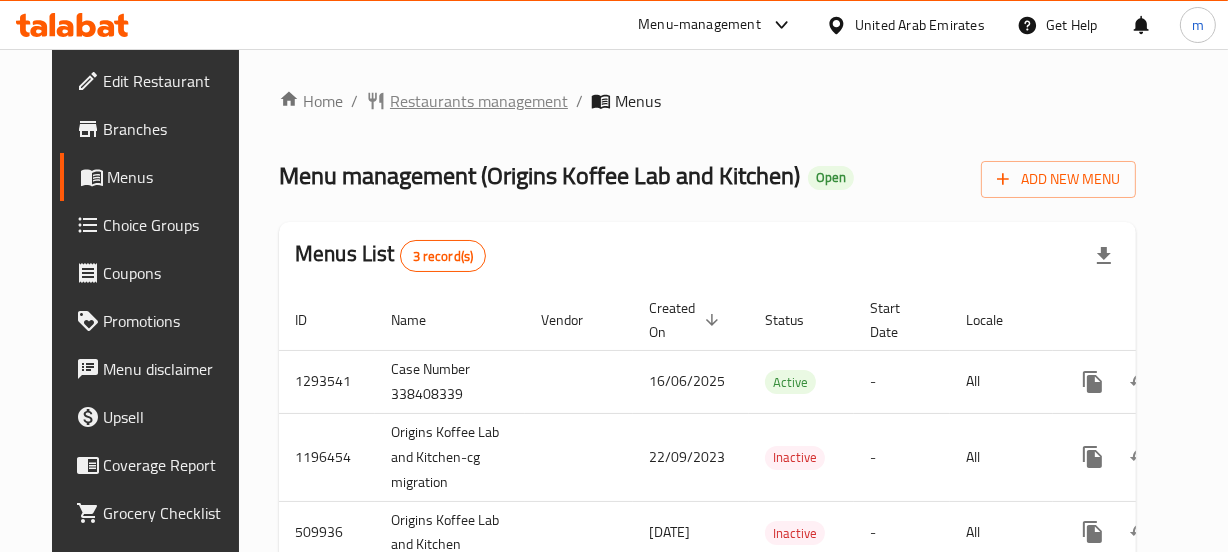 click on "Restaurants management" at bounding box center (479, 101) 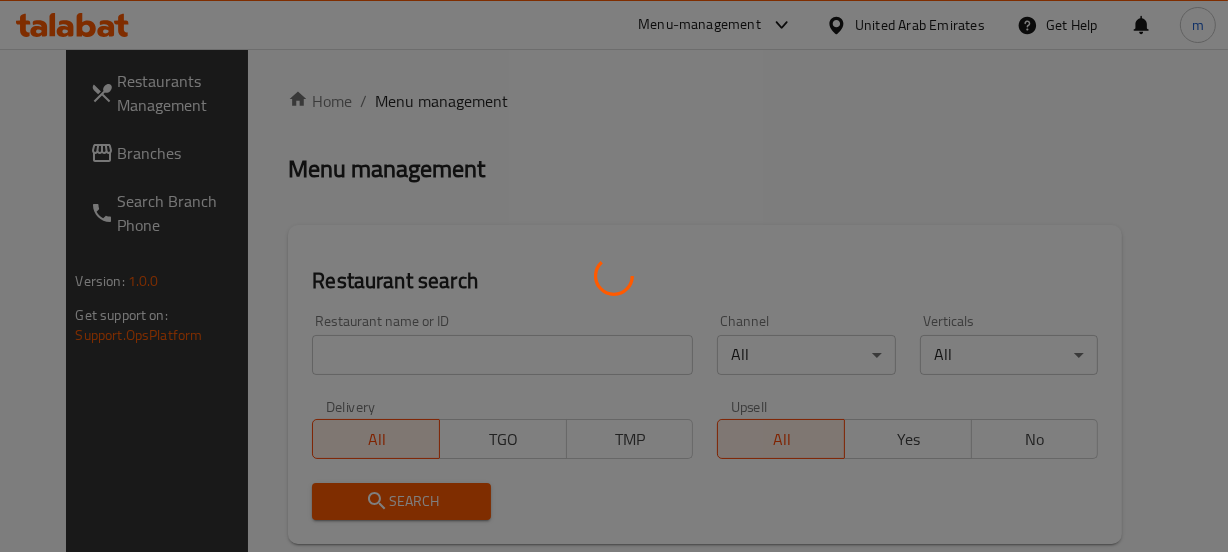 click at bounding box center (614, 276) 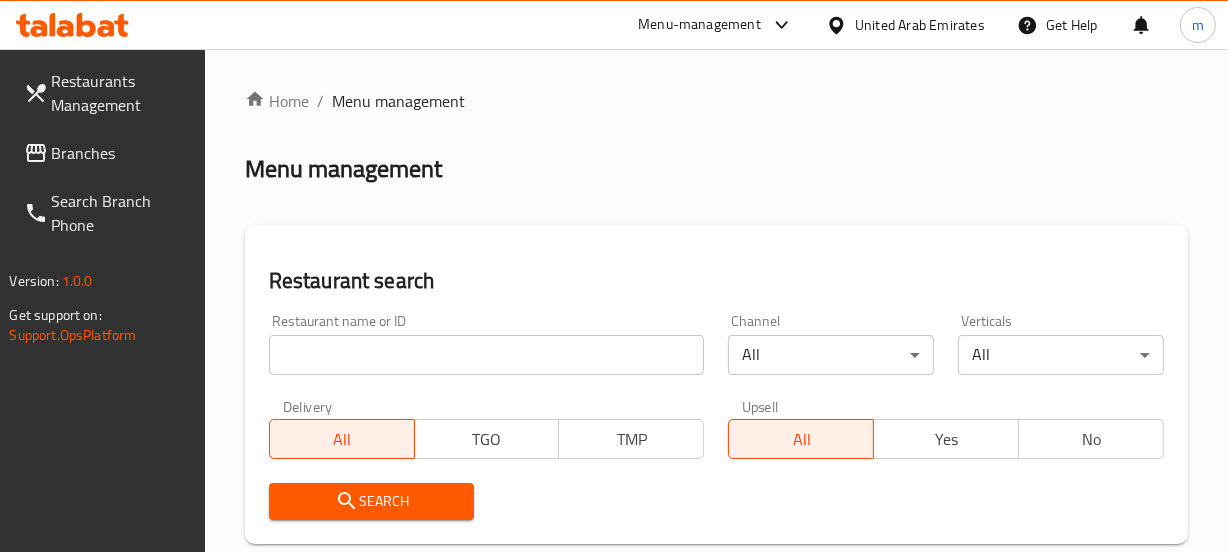 click at bounding box center (614, 276) 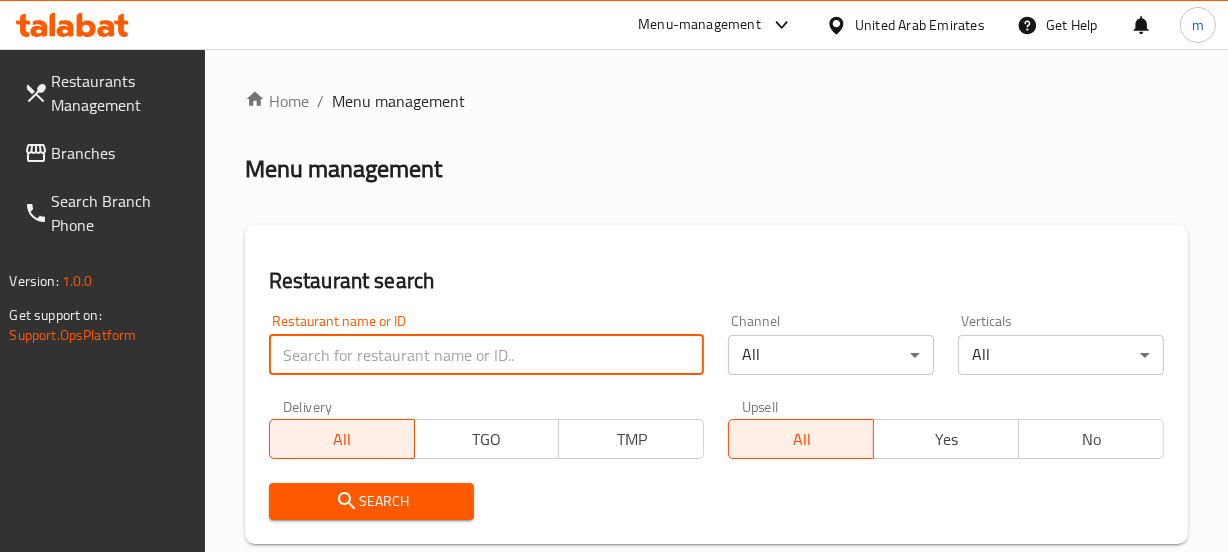 click at bounding box center [487, 355] 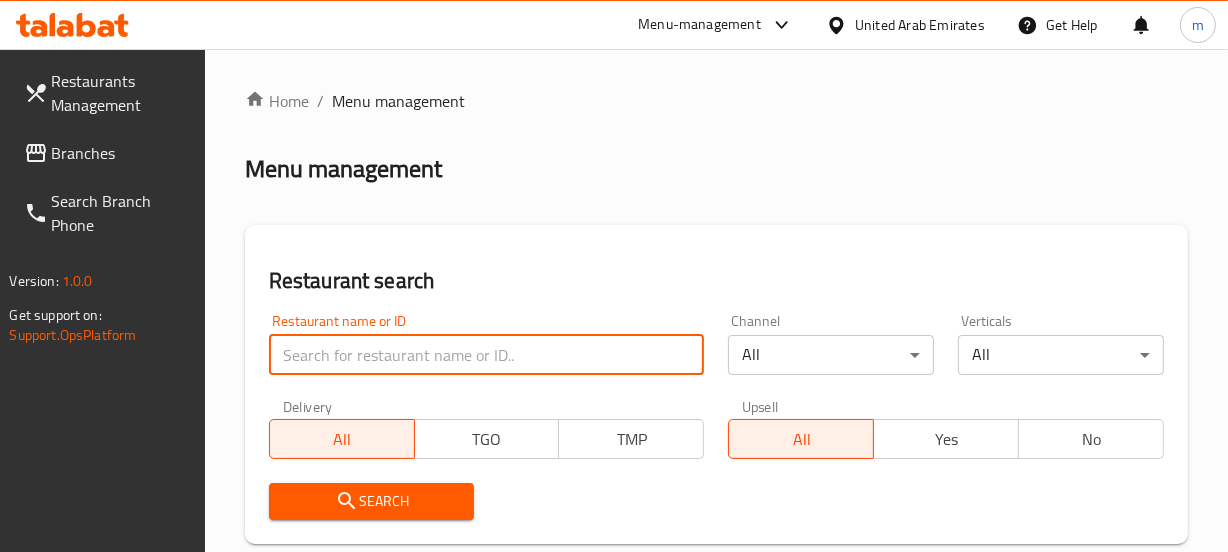 paste on "634819" 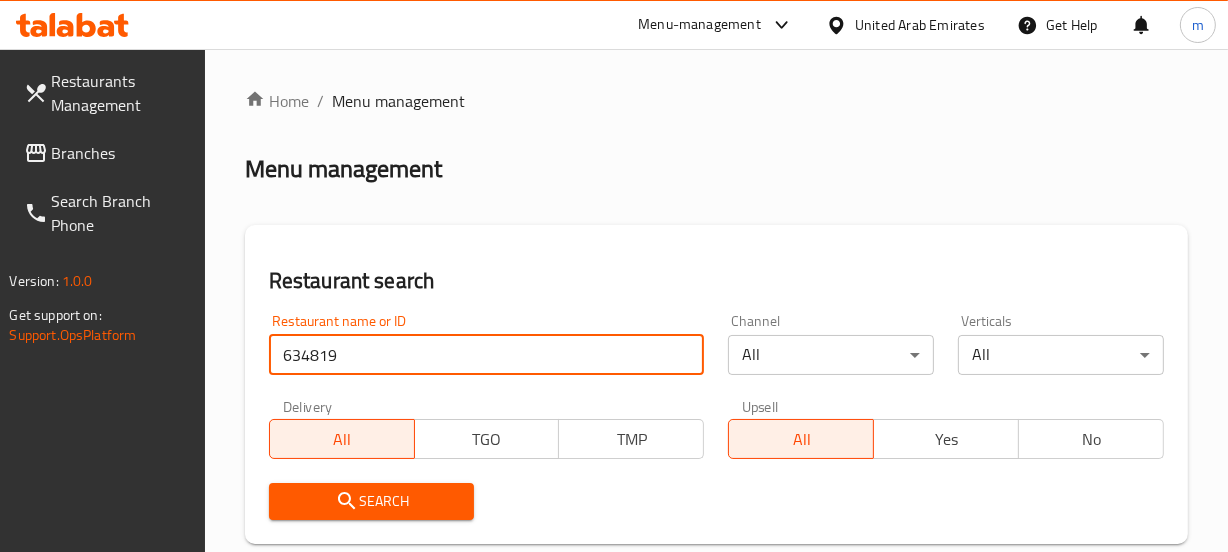 type on "634819" 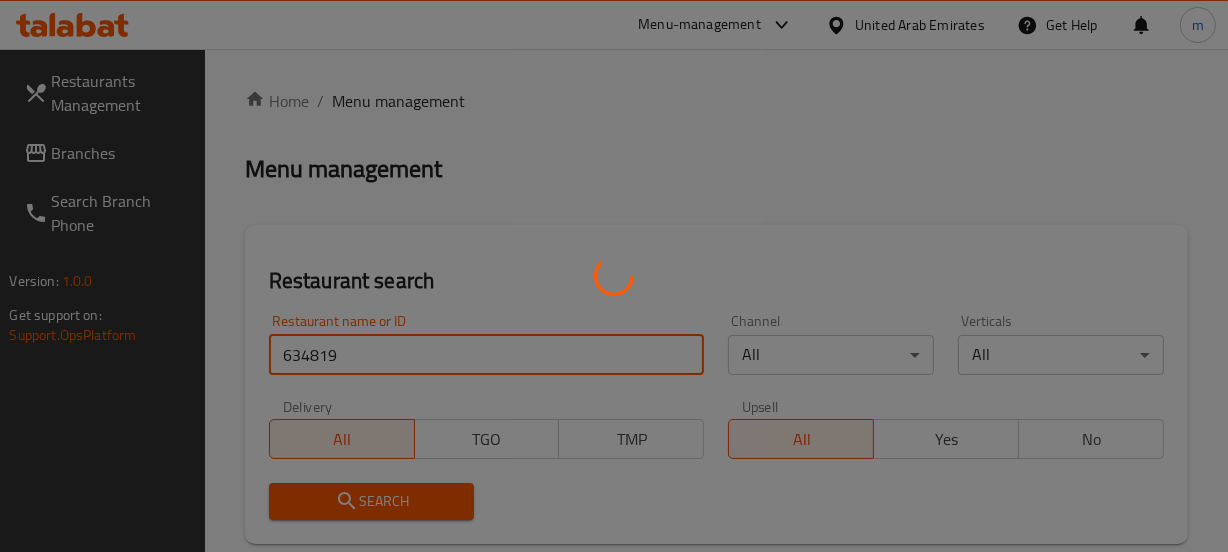 click at bounding box center (614, 276) 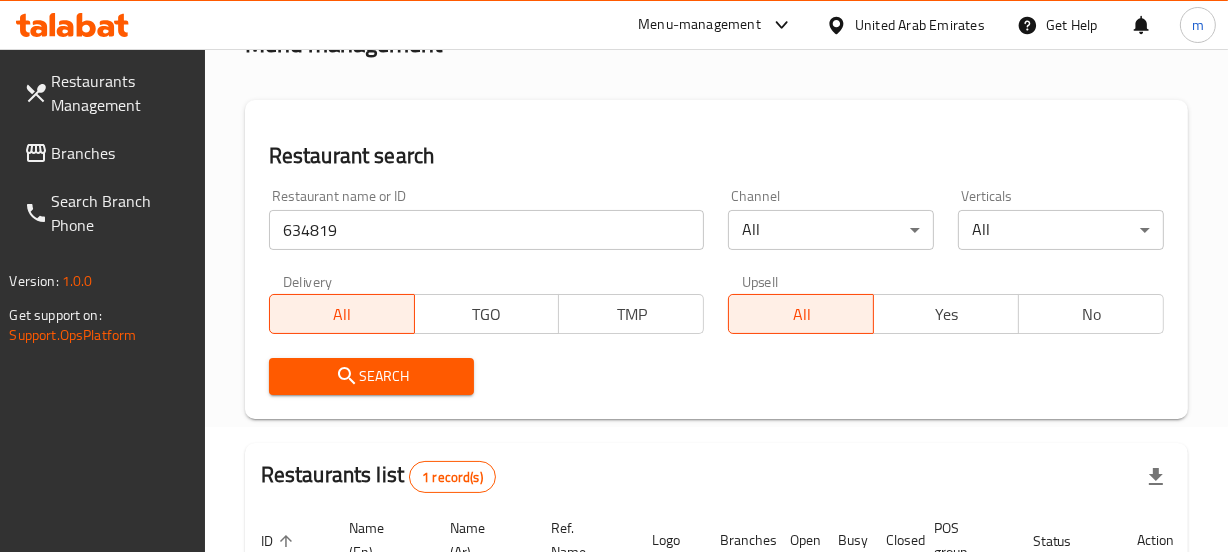 scroll, scrollTop: 363, scrollLeft: 0, axis: vertical 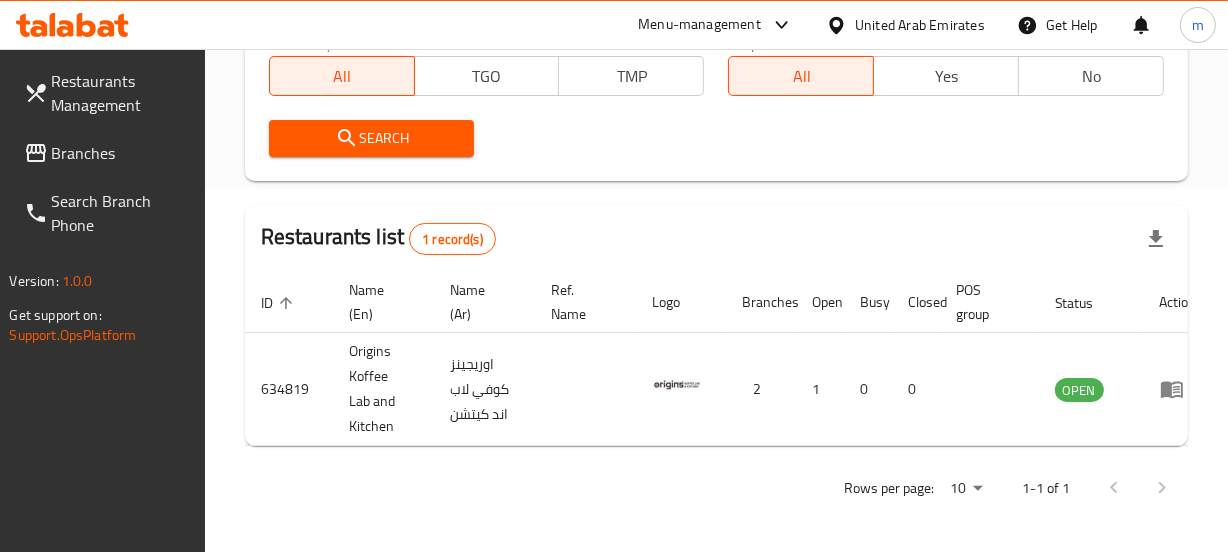 click on "Search" at bounding box center [372, 138] 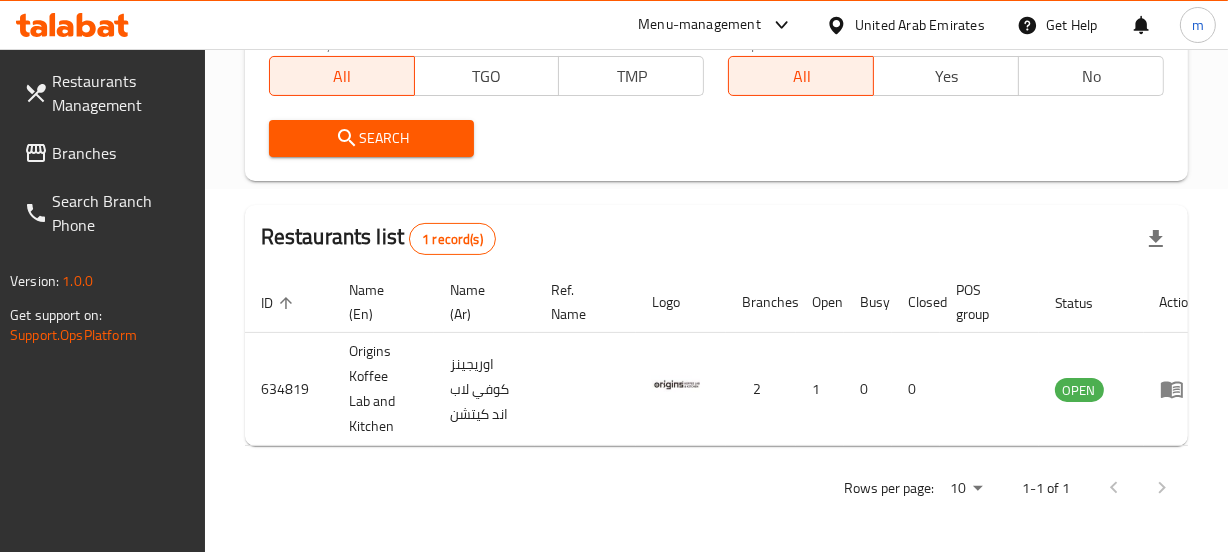 scroll, scrollTop: 0, scrollLeft: 23, axis: horizontal 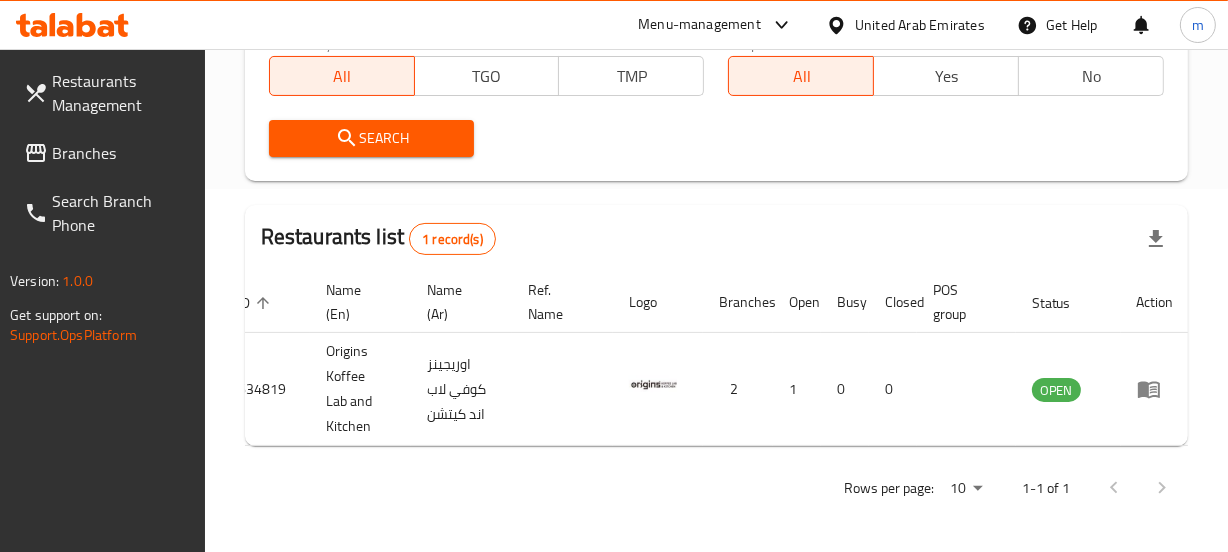 click on "Branches" at bounding box center [120, 153] 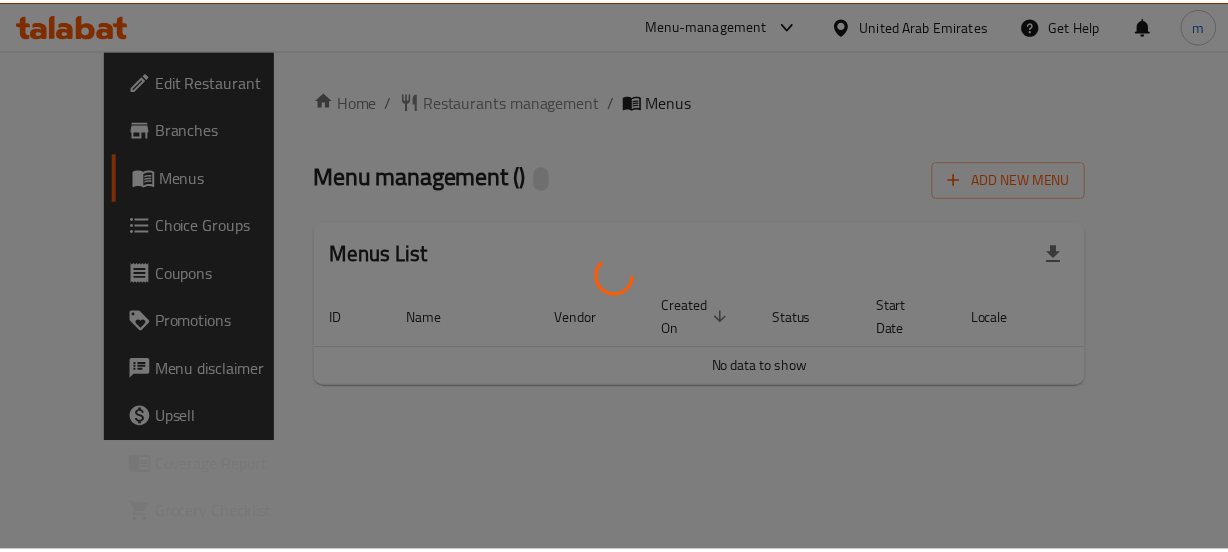 scroll, scrollTop: 0, scrollLeft: 0, axis: both 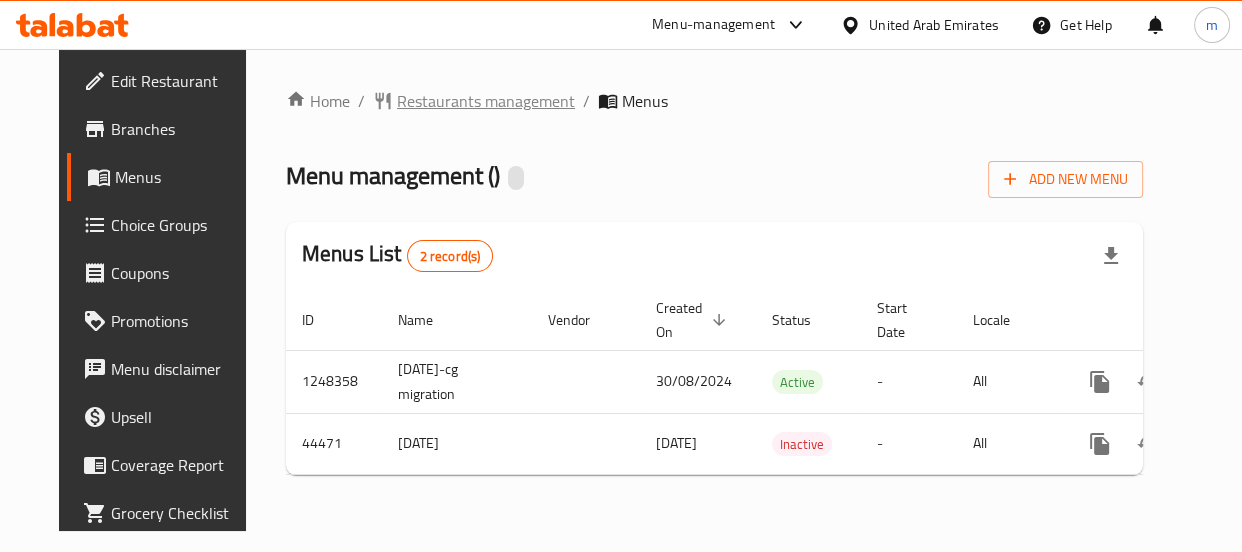 click on "Restaurants management" at bounding box center (486, 101) 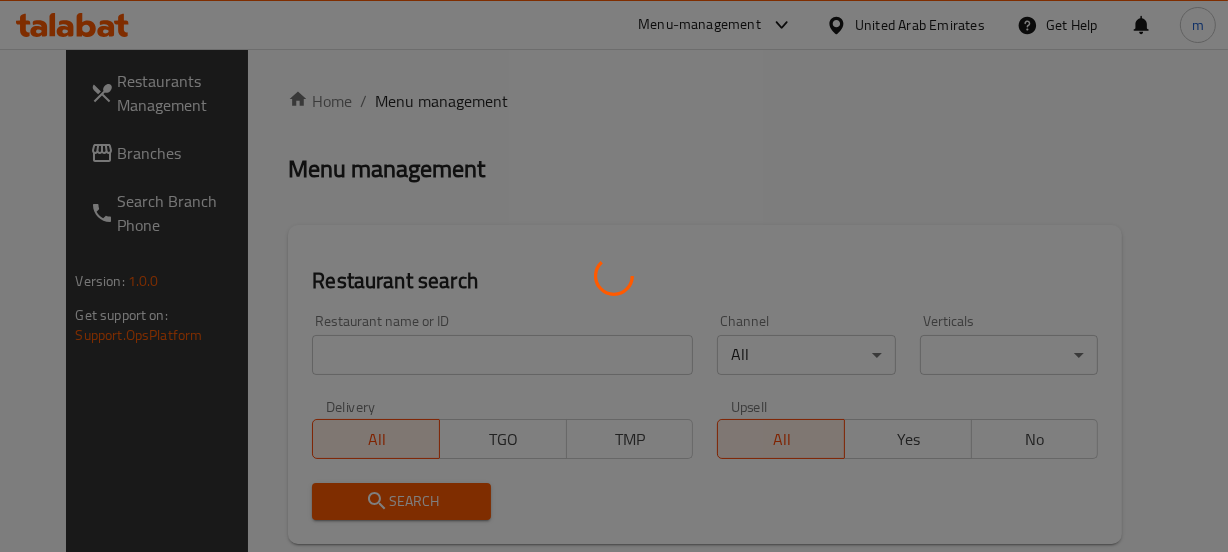click at bounding box center [614, 276] 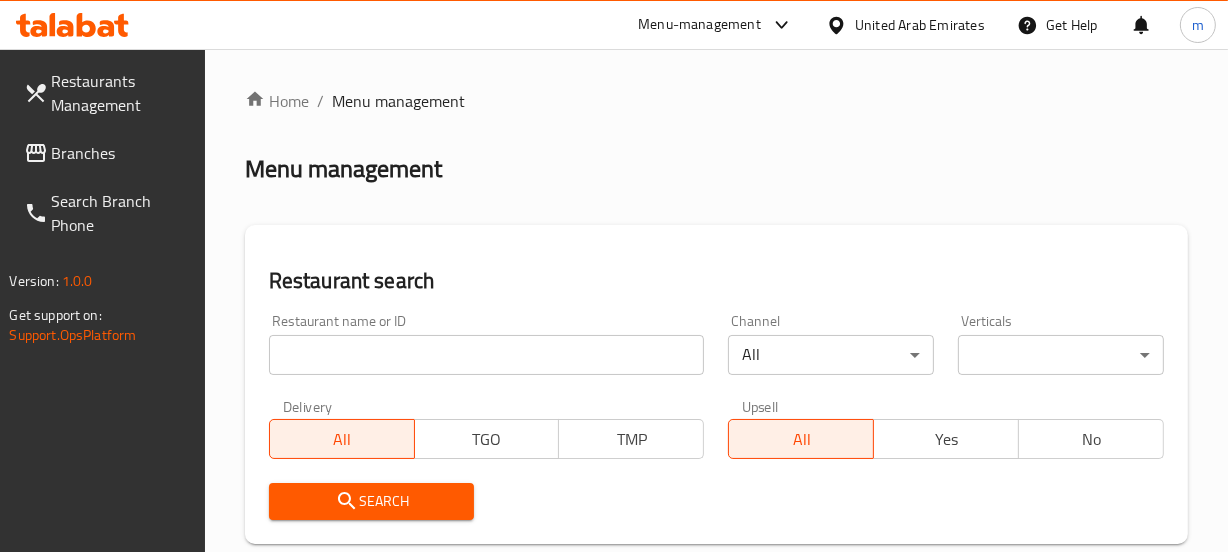 click on "Home / Menu management Menu management Restaurant search Restaurant name or ID Restaurant name or ID Channel All ​ Verticals ​ ​ Delivery All TGO TMP Upsell All Yes No   Search Restaurants list   40317 record(s) ID sorted ascending Name (En) Name (Ar) Ref. Name Logo Branches Open Busy Closed POS group Status Action 328 Johnny Rockets جوني روكيتس 37 0 1 0 OPEN 330 French Connection فرنش كونكشن 1 0 0 0 INACTIVE 339 Arz Lebanon أرز لبنان Al Karama,Al Barsha & Mirdif 9 1 0 2 OPEN 340 Mega Wraps ميجا رابس 3 0 0 0 INACTIVE 342 Sandella's Flatbread Cafe سانديلاز فلات براد 7 0 0 0 INACTIVE 343 Dragon Hut كوخ التنين 1 0 0 0 INACTIVE 348 Thai Kitchen المطبخ التايلندى 1 0 0 0 INACTIVE 349 Mughal  موغل 1 0 0 0 HIDDEN 350 HOT N COOL (Old) هوت و كول 1 0 0 0 INACTIVE 355 Al Habasha  الحبشة 11 1 0 0 HIDDEN Rows per page: 10 1-10 of 40317" at bounding box center [716, 742] 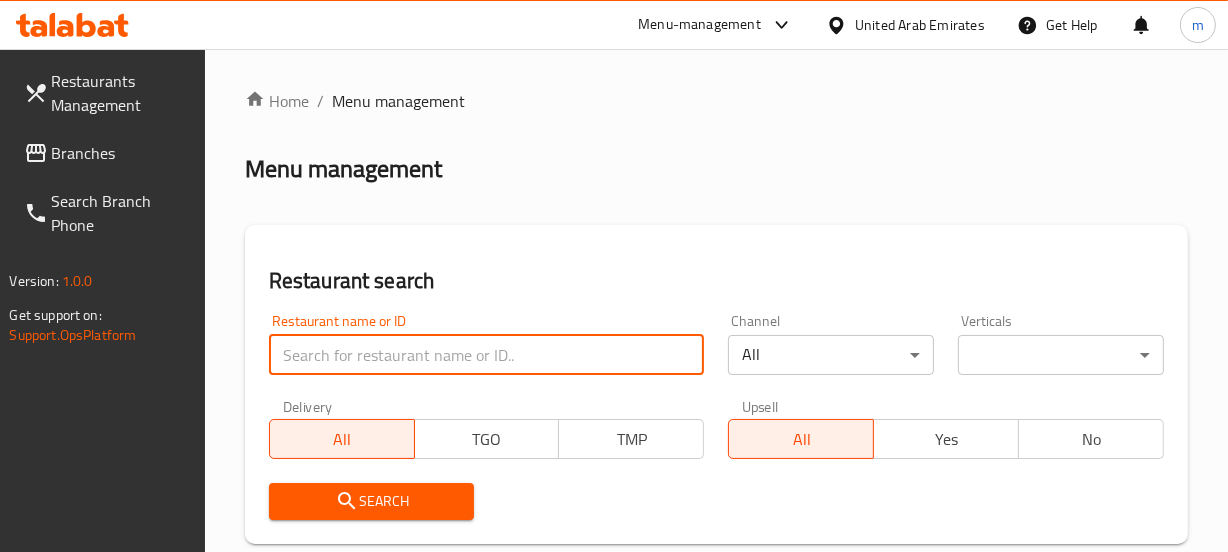 click at bounding box center (487, 355) 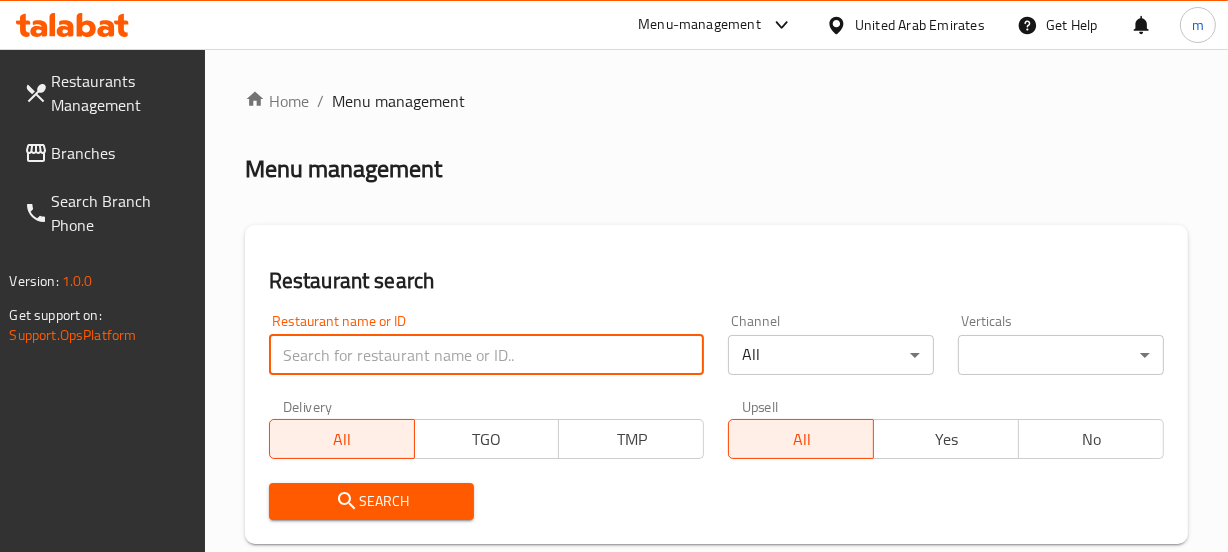 paste on "22812" 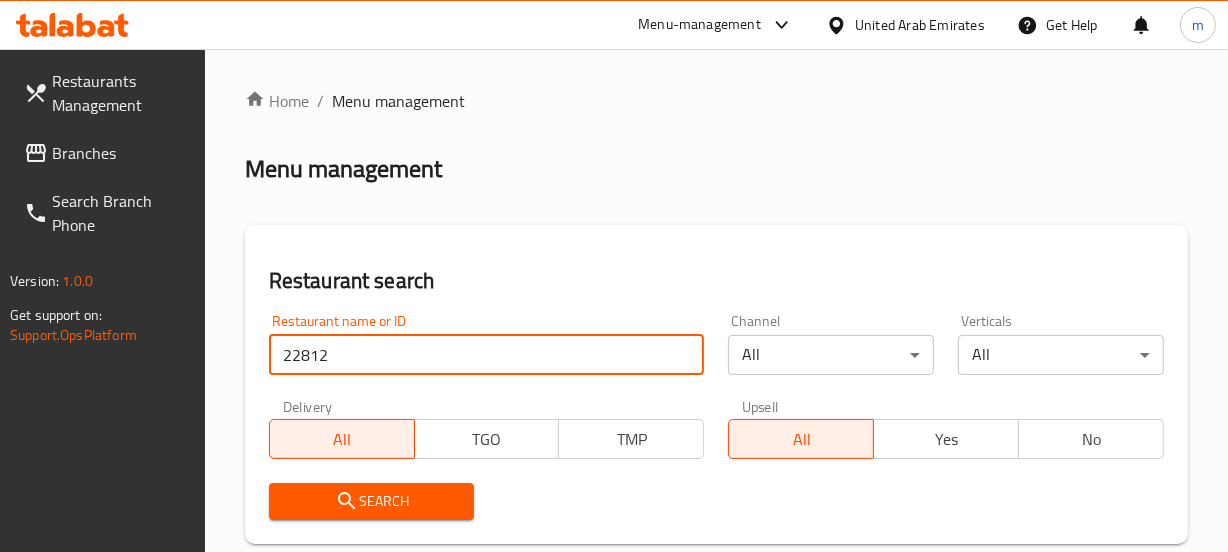type on "22812" 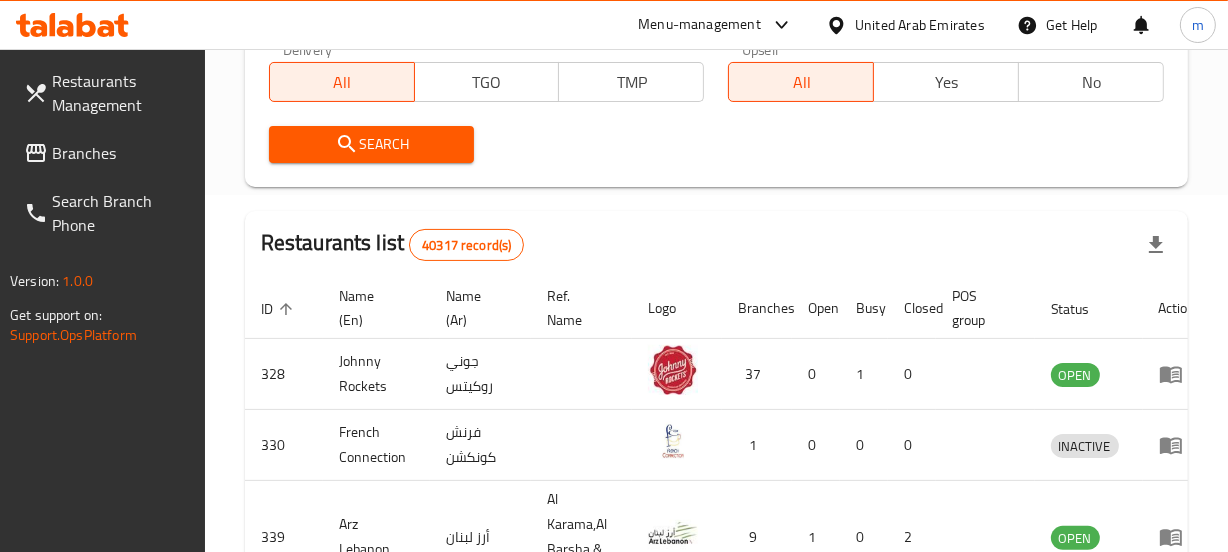 scroll, scrollTop: 363, scrollLeft: 0, axis: vertical 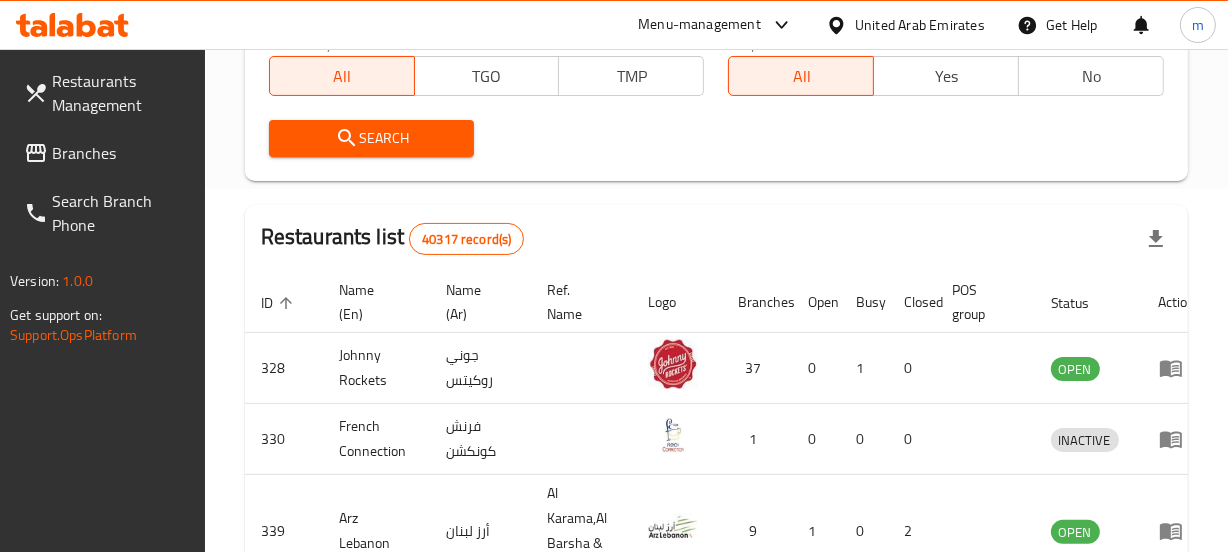 click on "Search" at bounding box center (372, 138) 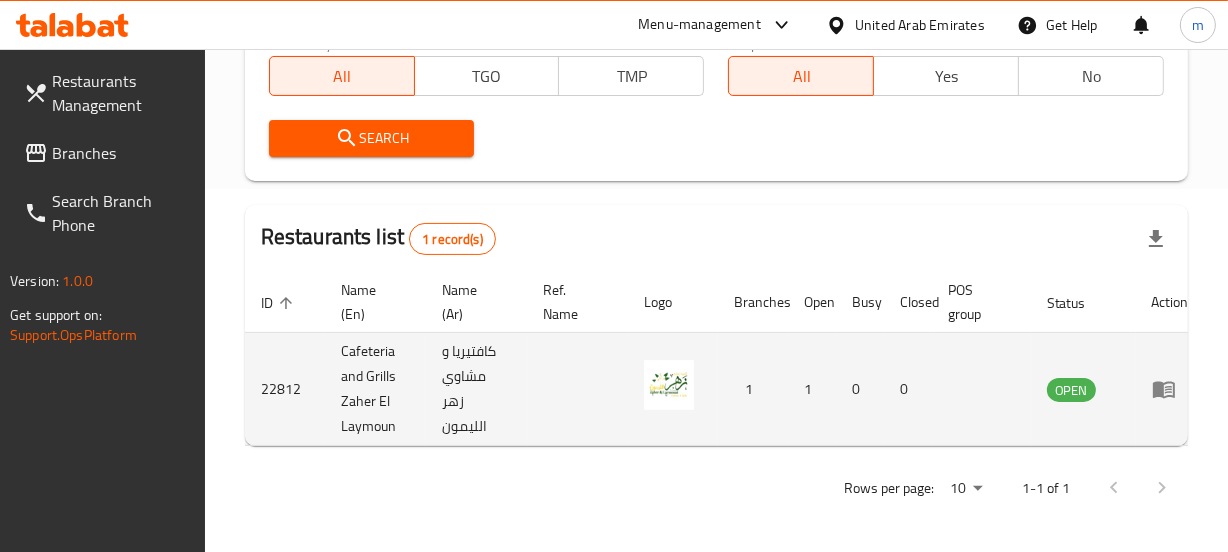 scroll, scrollTop: 0, scrollLeft: 16, axis: horizontal 